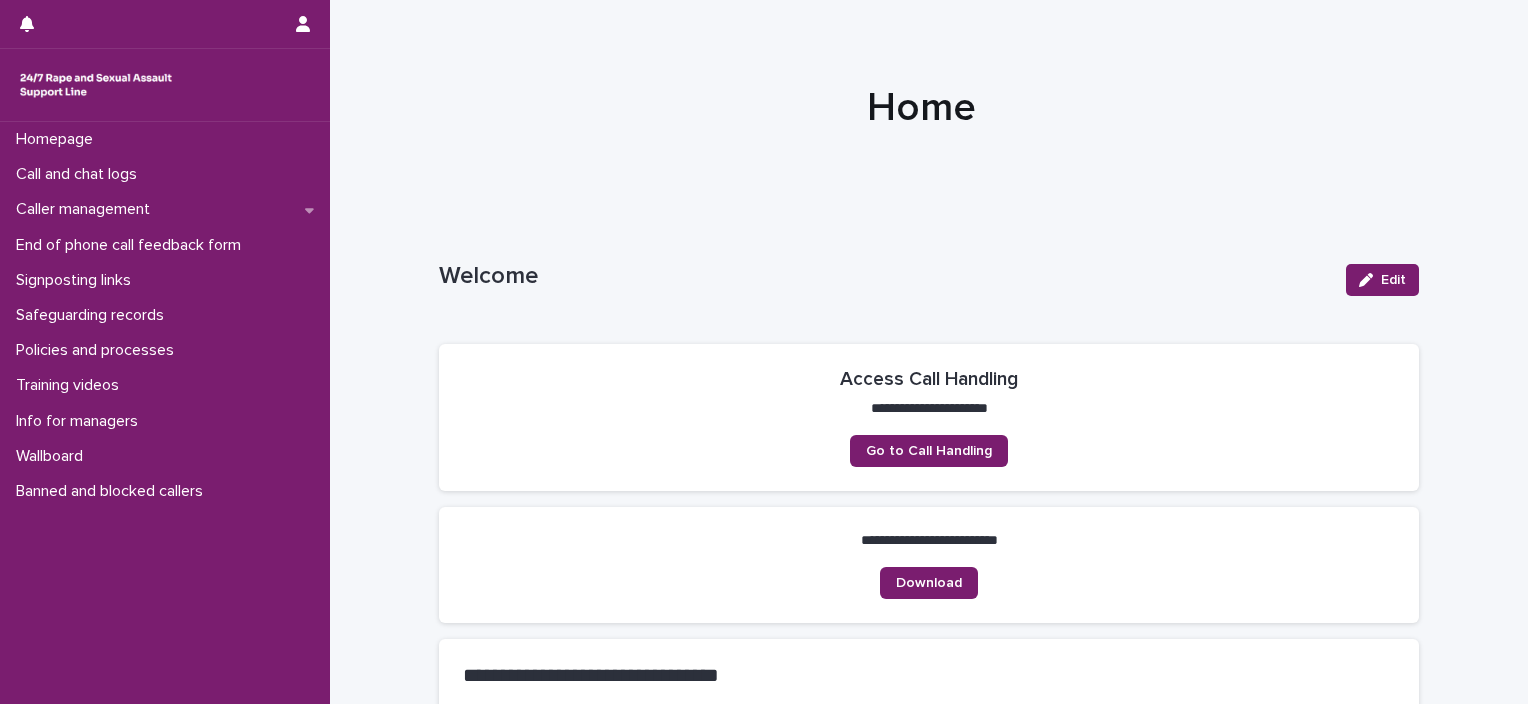 scroll, scrollTop: 0, scrollLeft: 0, axis: both 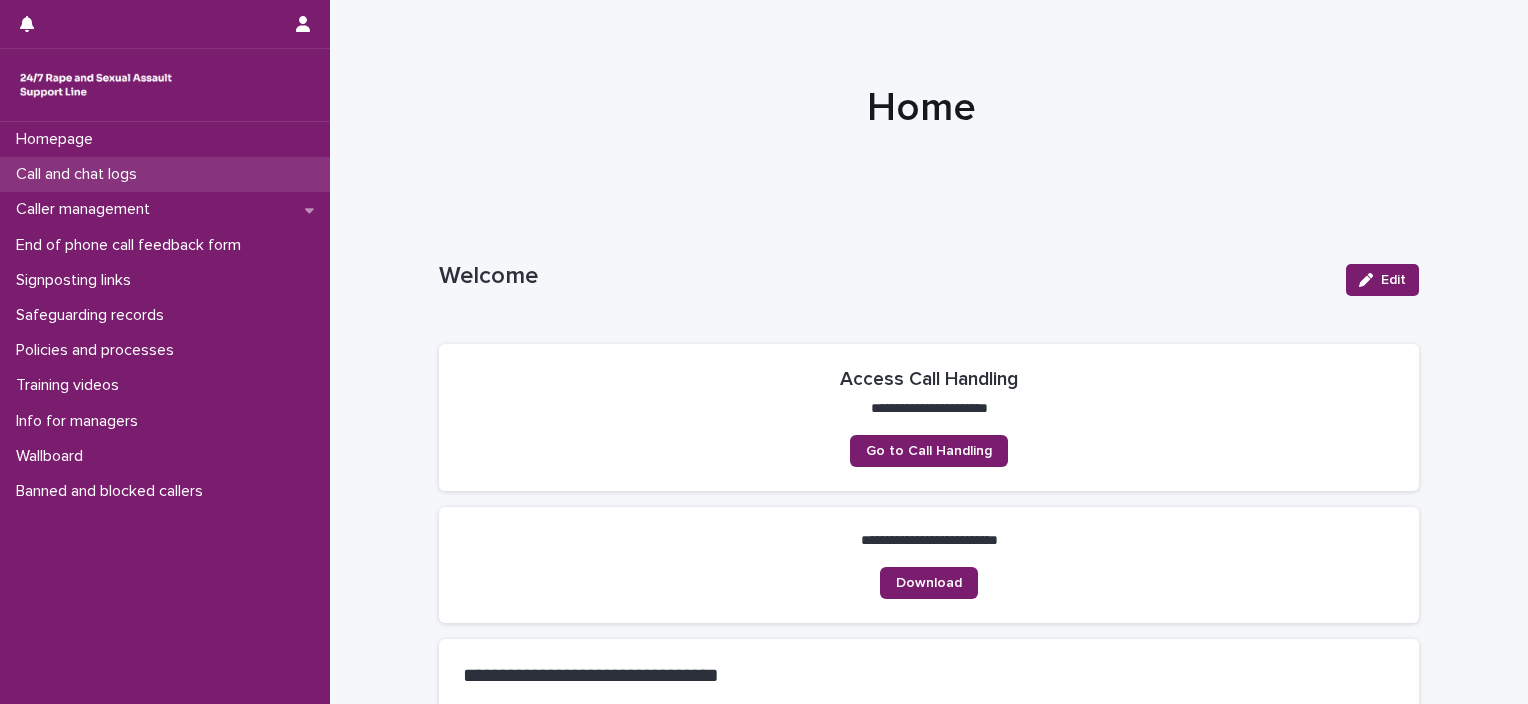 click on "Call and chat logs" at bounding box center [80, 174] 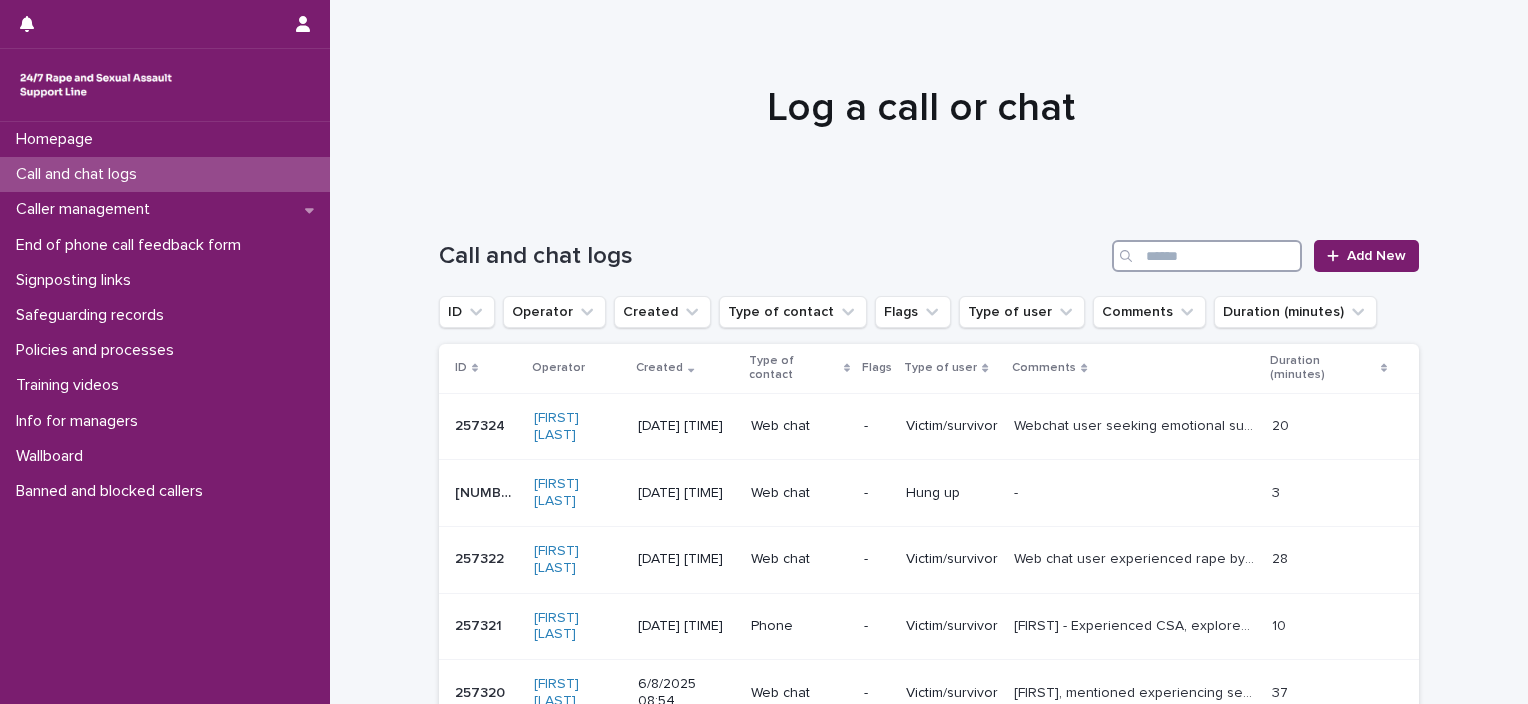 click at bounding box center [1207, 256] 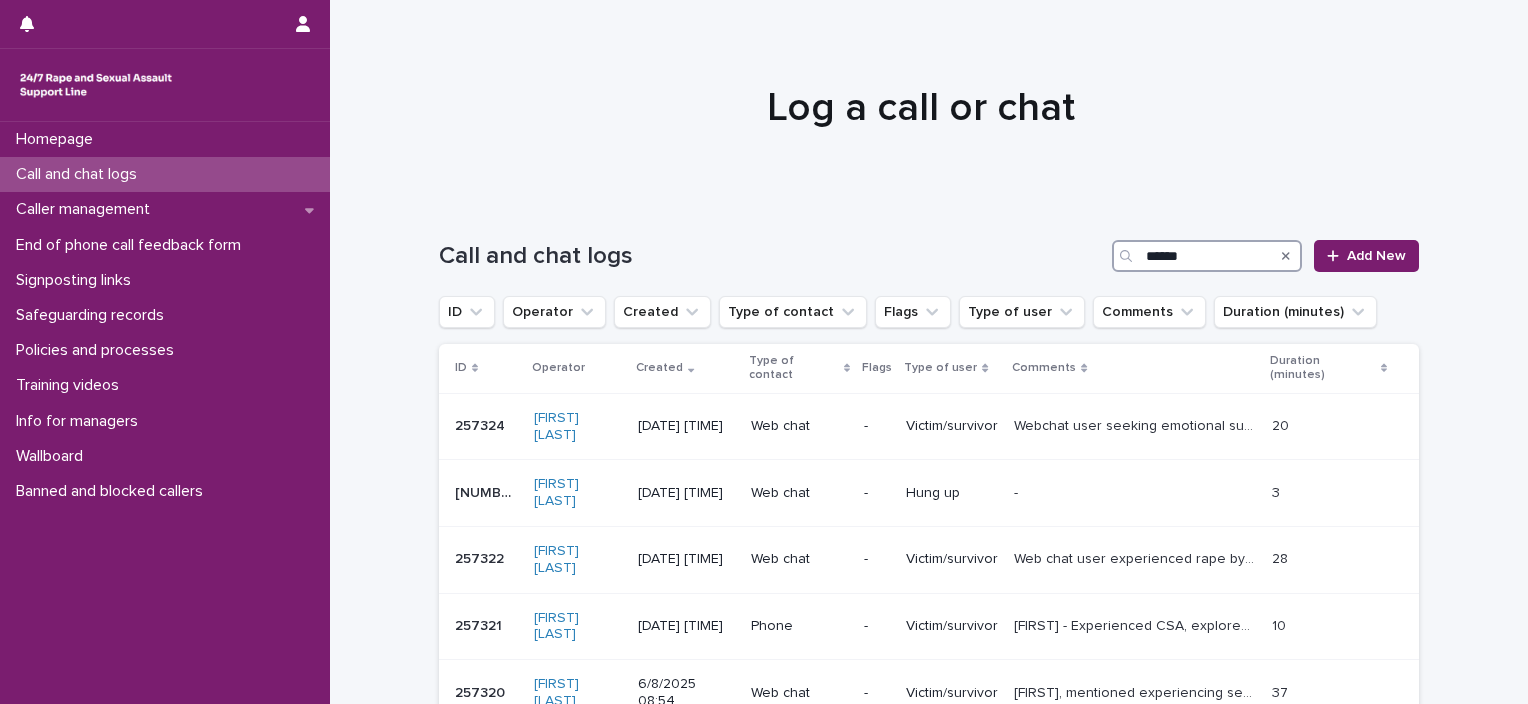 type on "******" 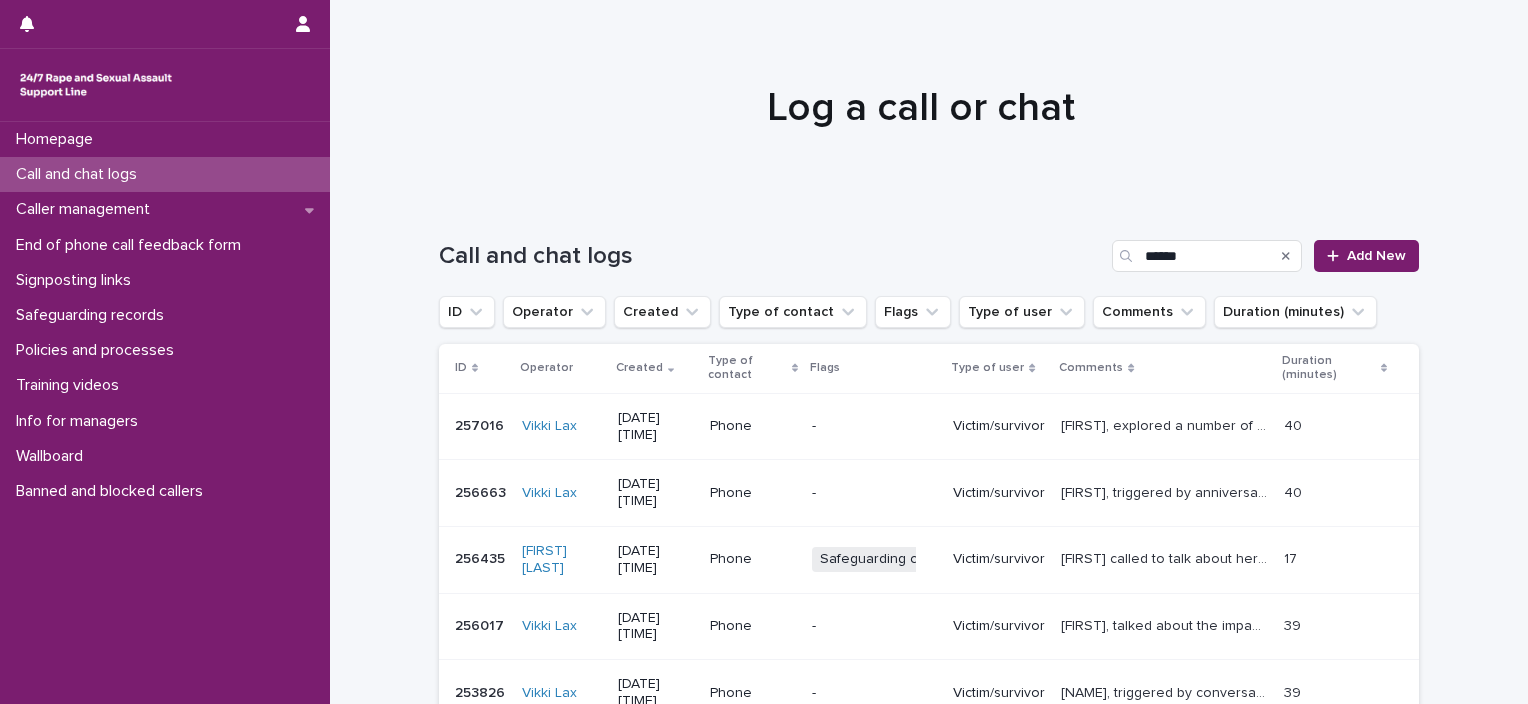 click on "-" at bounding box center (874, 426) 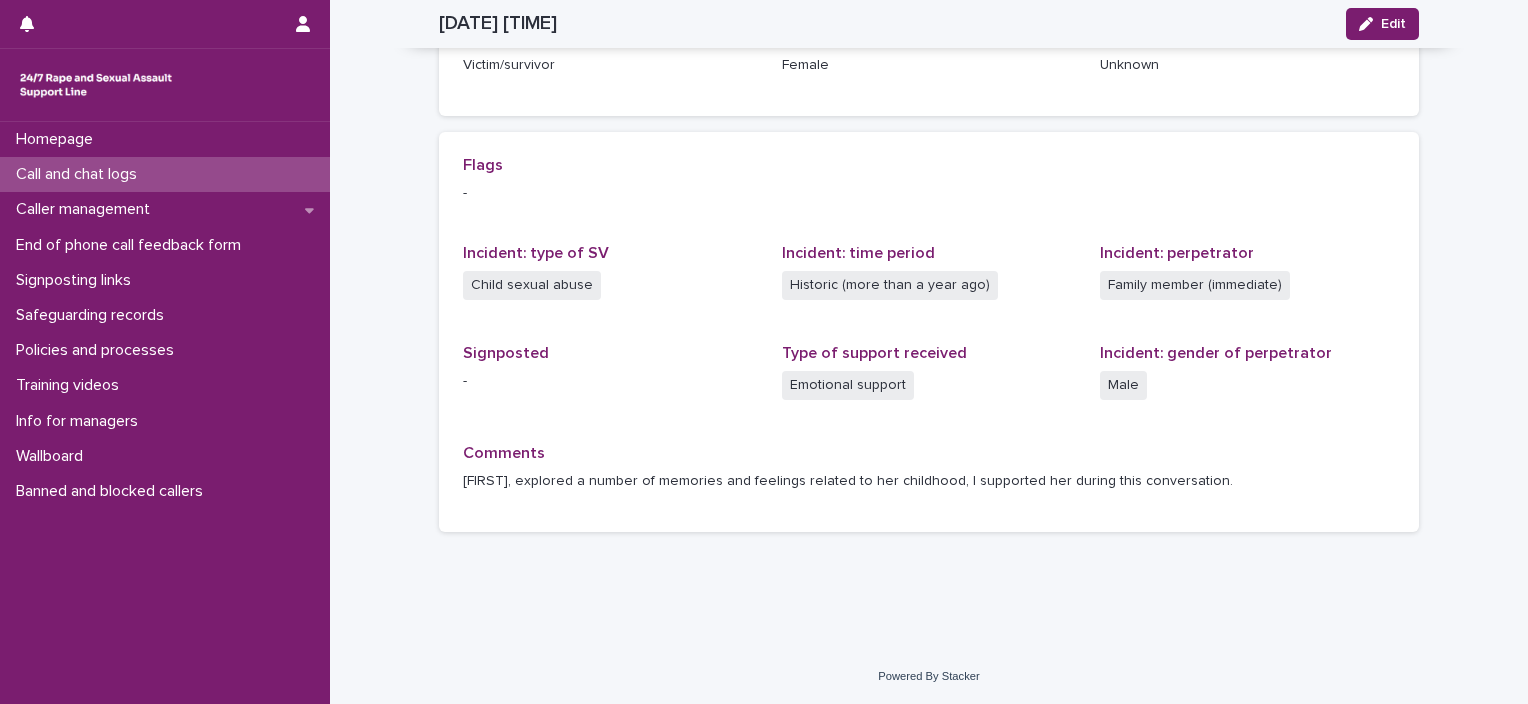 scroll, scrollTop: 0, scrollLeft: 0, axis: both 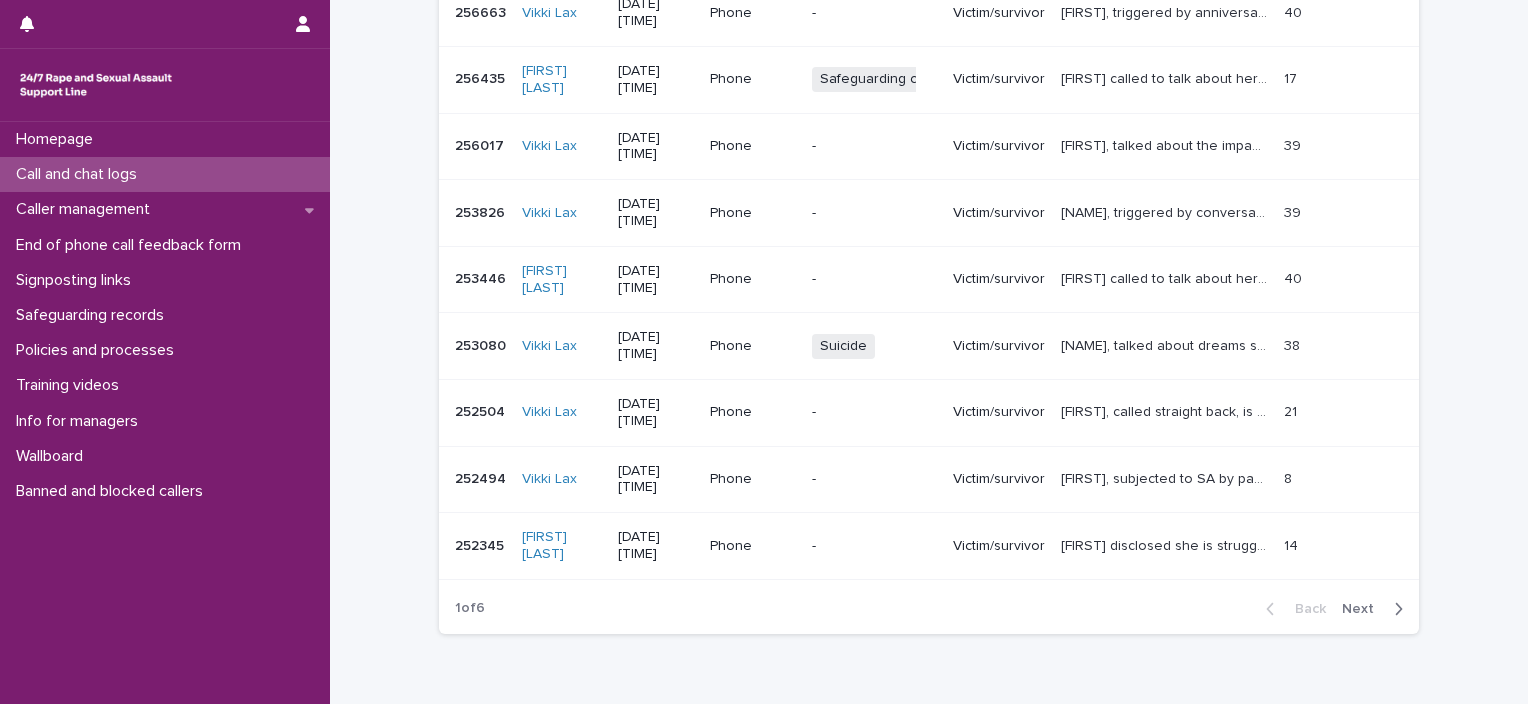 click on "Next" at bounding box center (1364, 609) 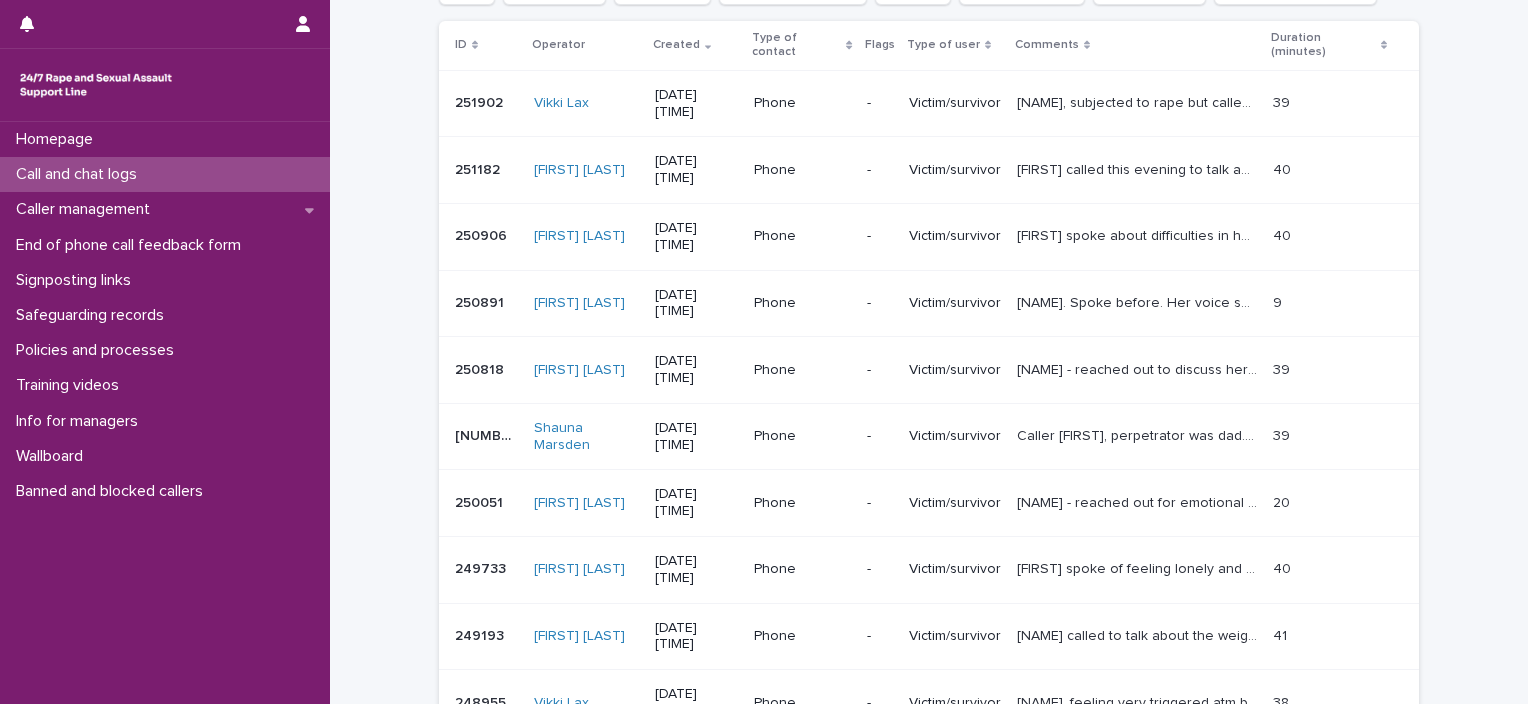 scroll, scrollTop: 288, scrollLeft: 0, axis: vertical 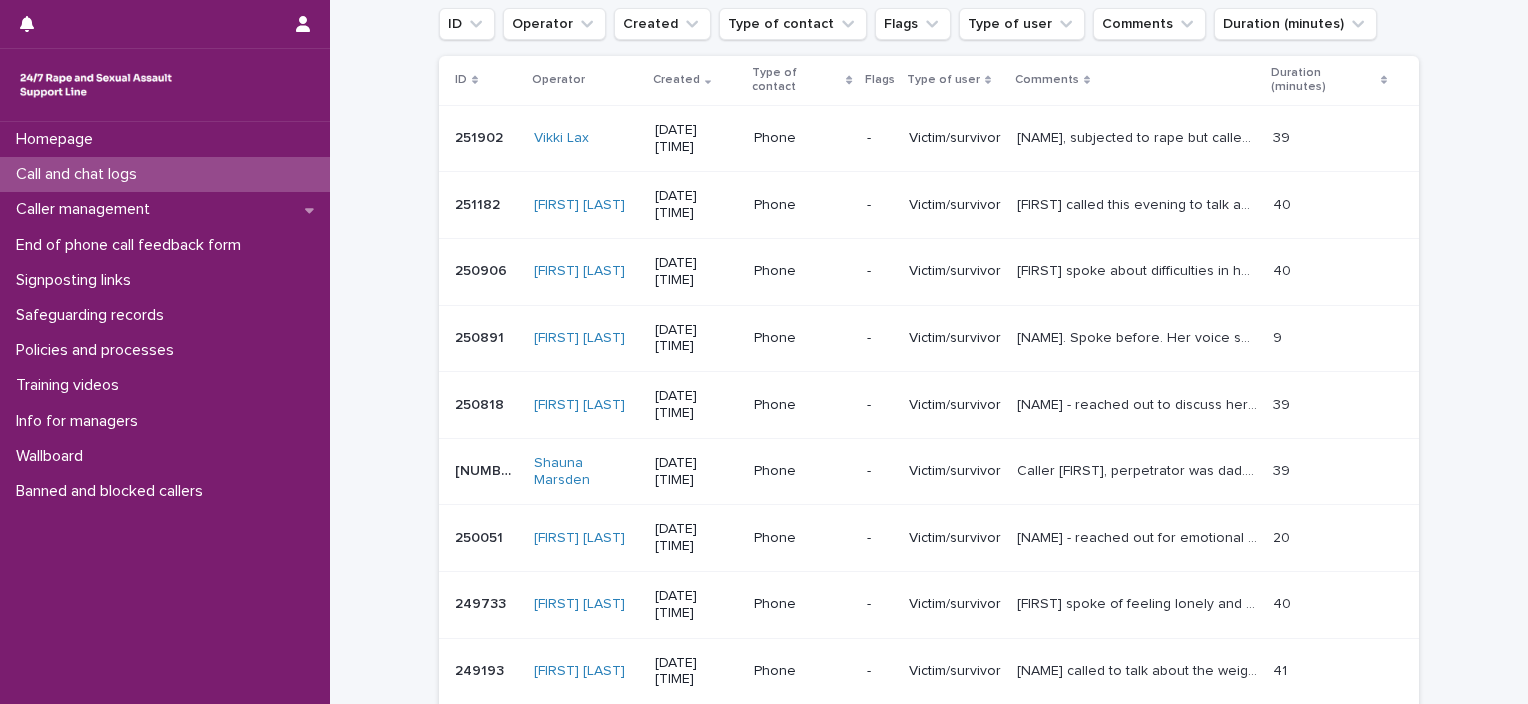 click on "Next" at bounding box center (1364, 801) 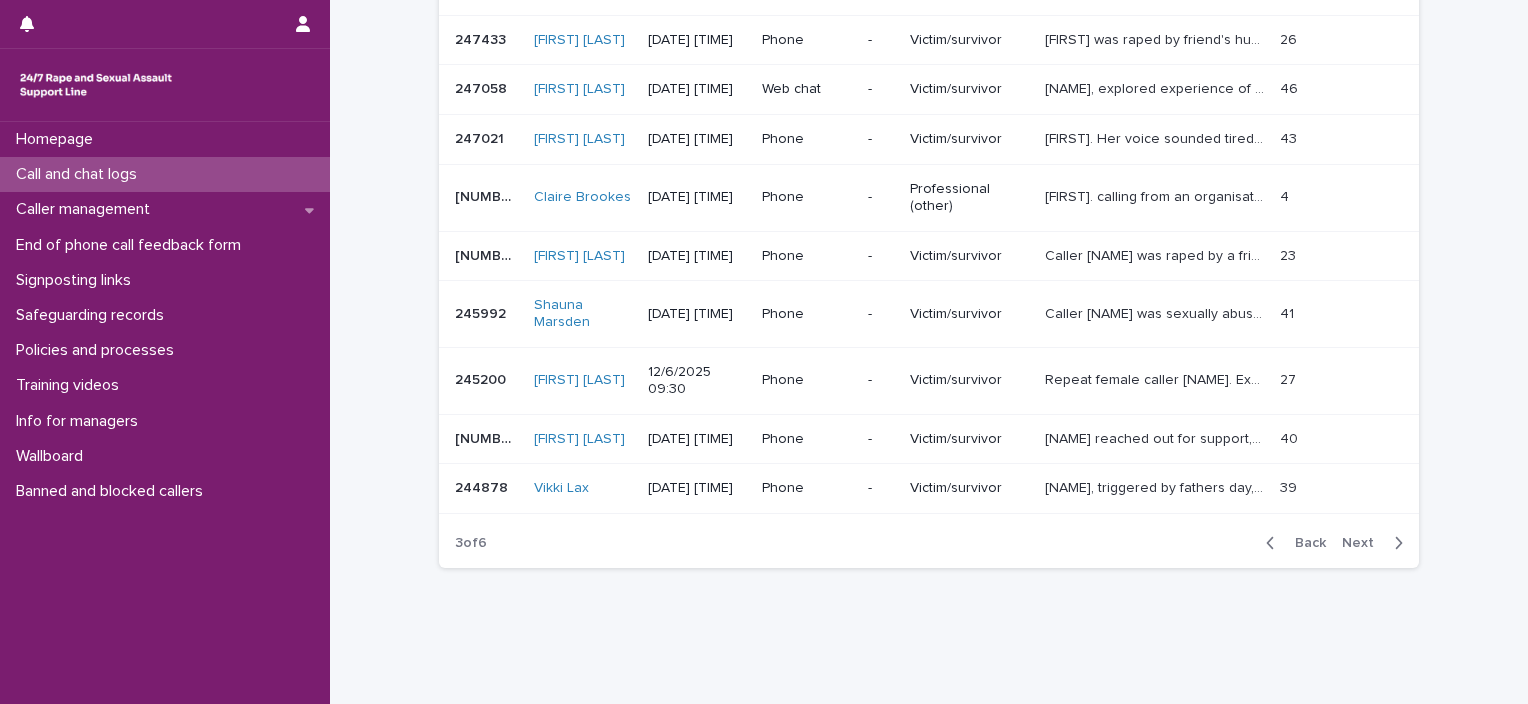 scroll, scrollTop: 463, scrollLeft: 0, axis: vertical 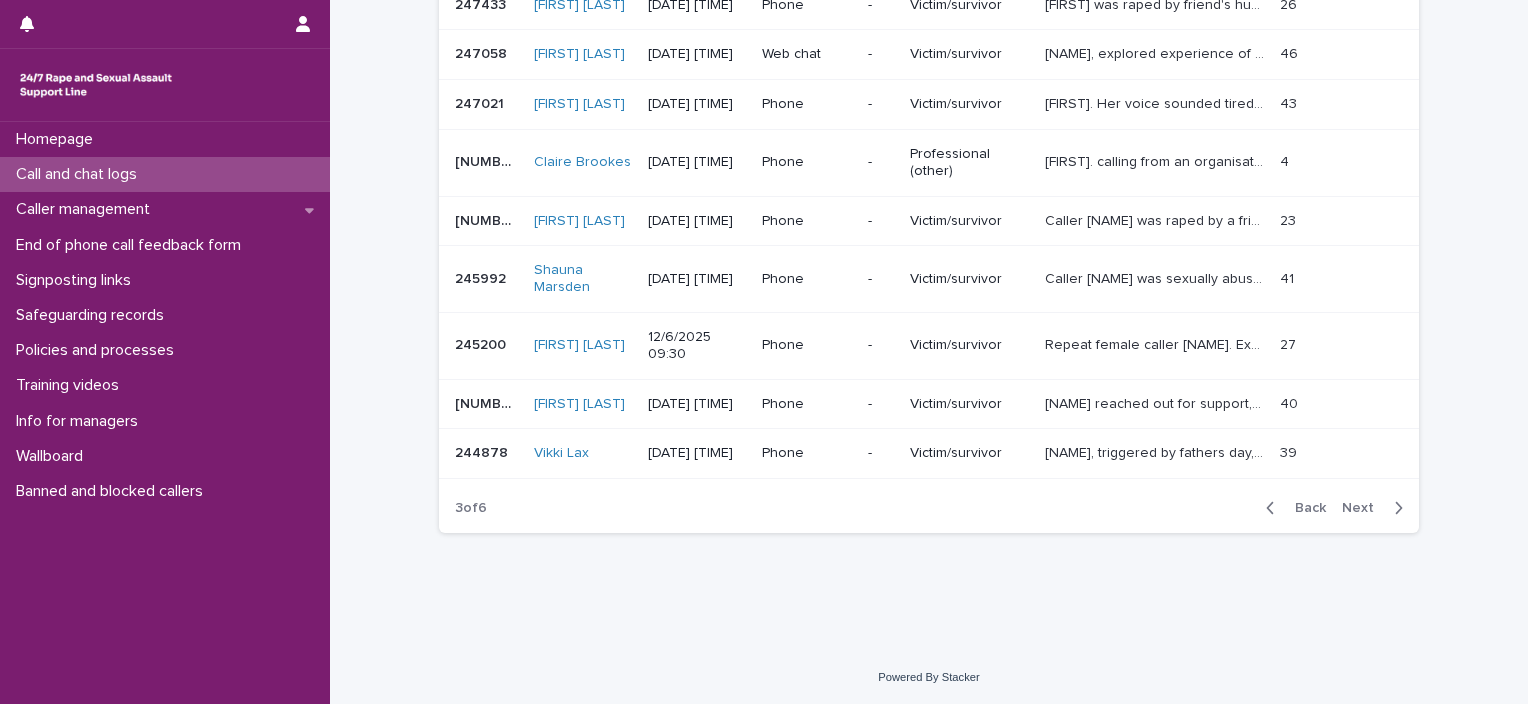 click on "Back" at bounding box center (1304, 508) 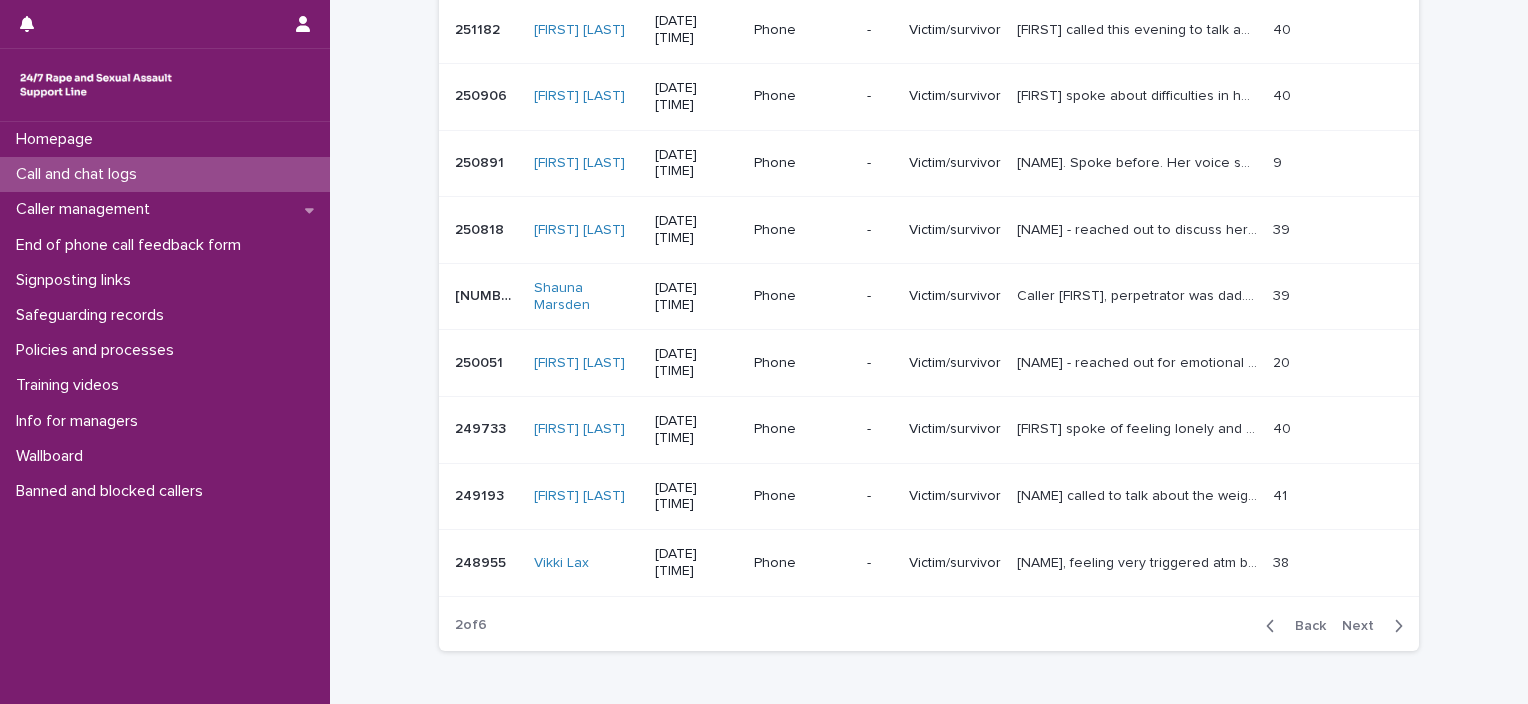 scroll, scrollTop: 388, scrollLeft: 0, axis: vertical 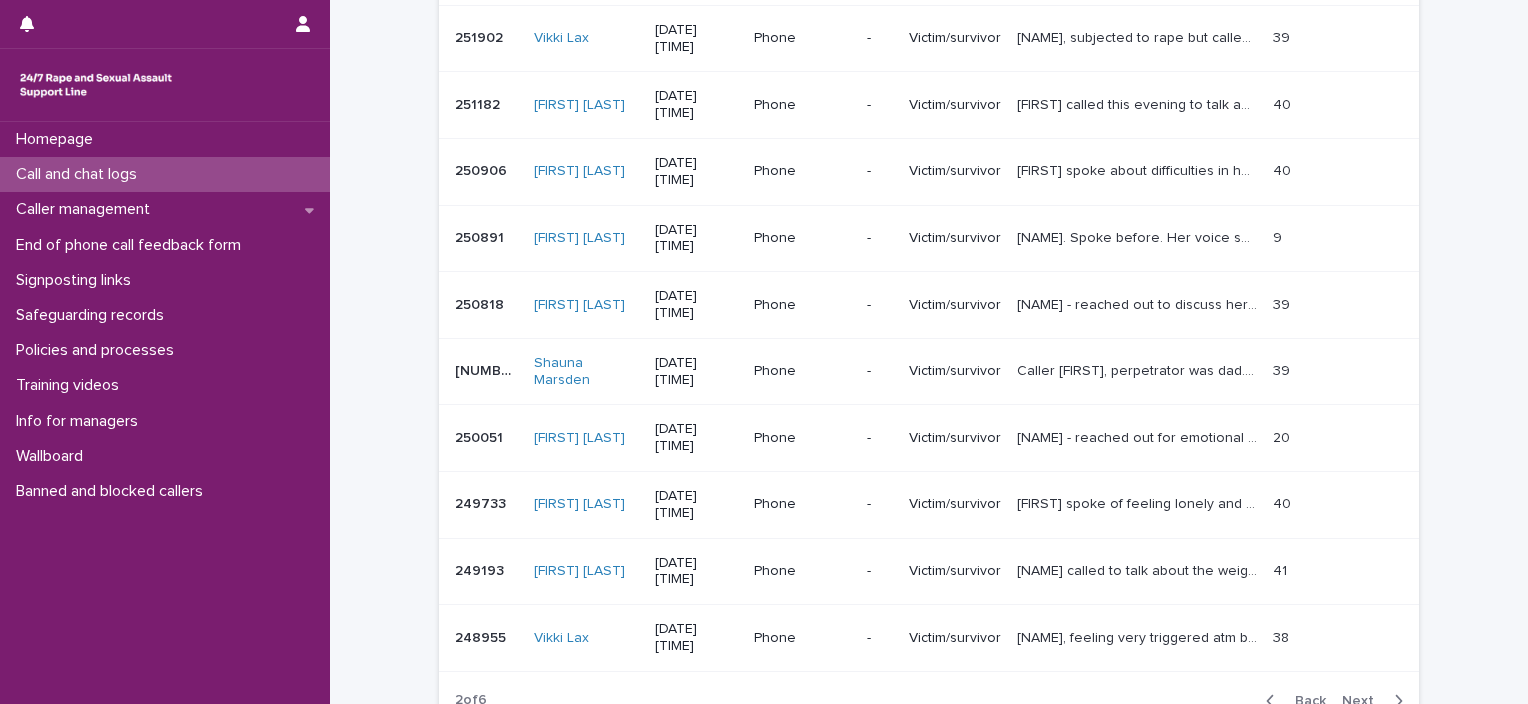 drag, startPoint x: 1310, startPoint y: 590, endPoint x: 1269, endPoint y: 591, distance: 41.01219 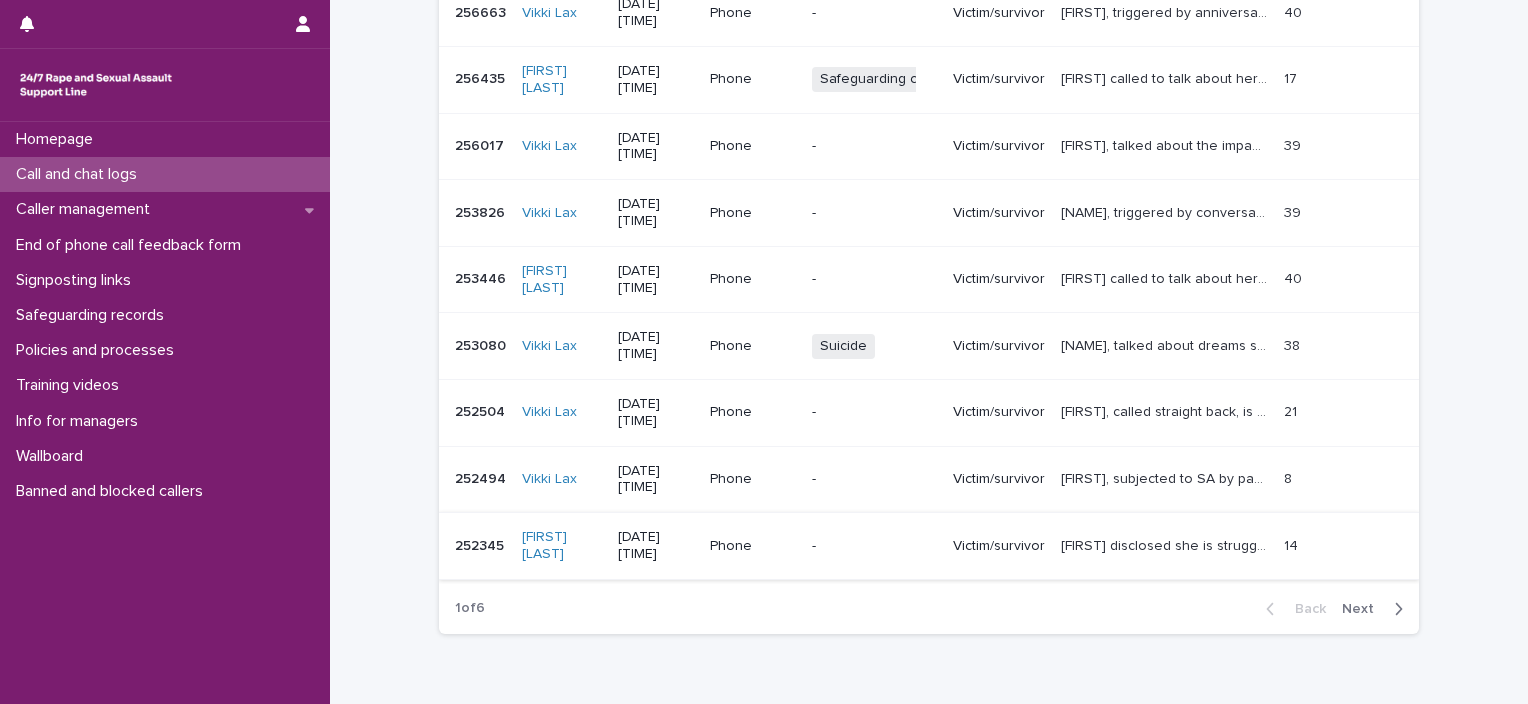 scroll, scrollTop: 180, scrollLeft: 0, axis: vertical 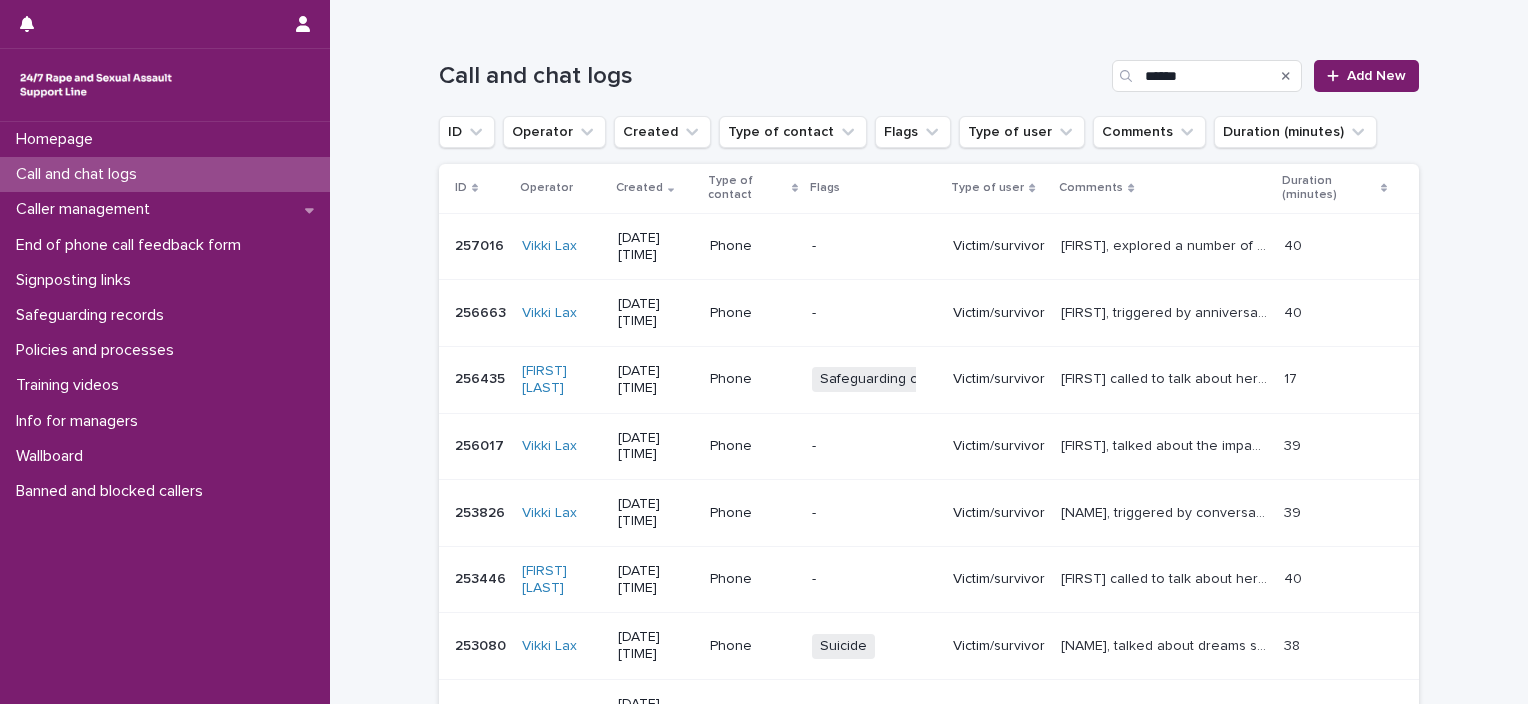 click on "-" at bounding box center (874, 246) 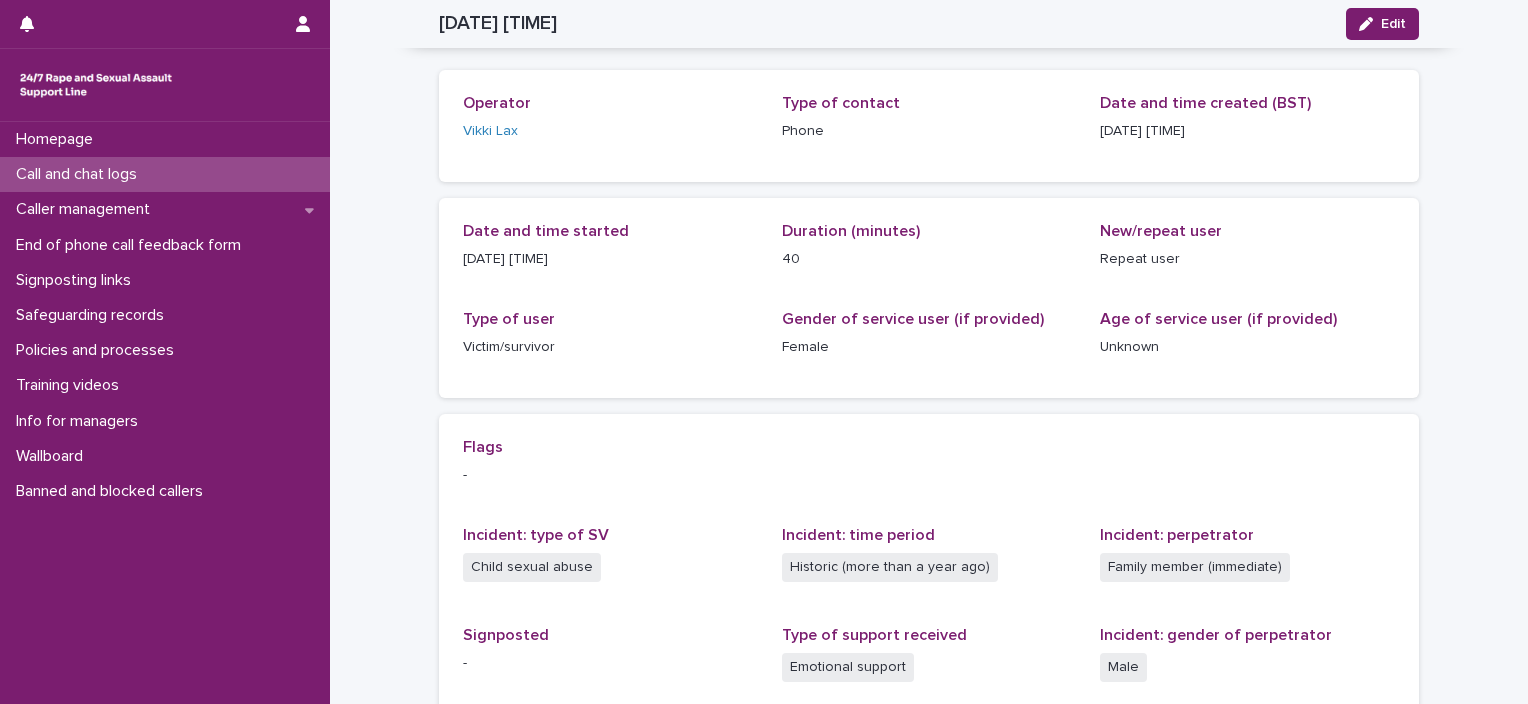 scroll, scrollTop: 0, scrollLeft: 0, axis: both 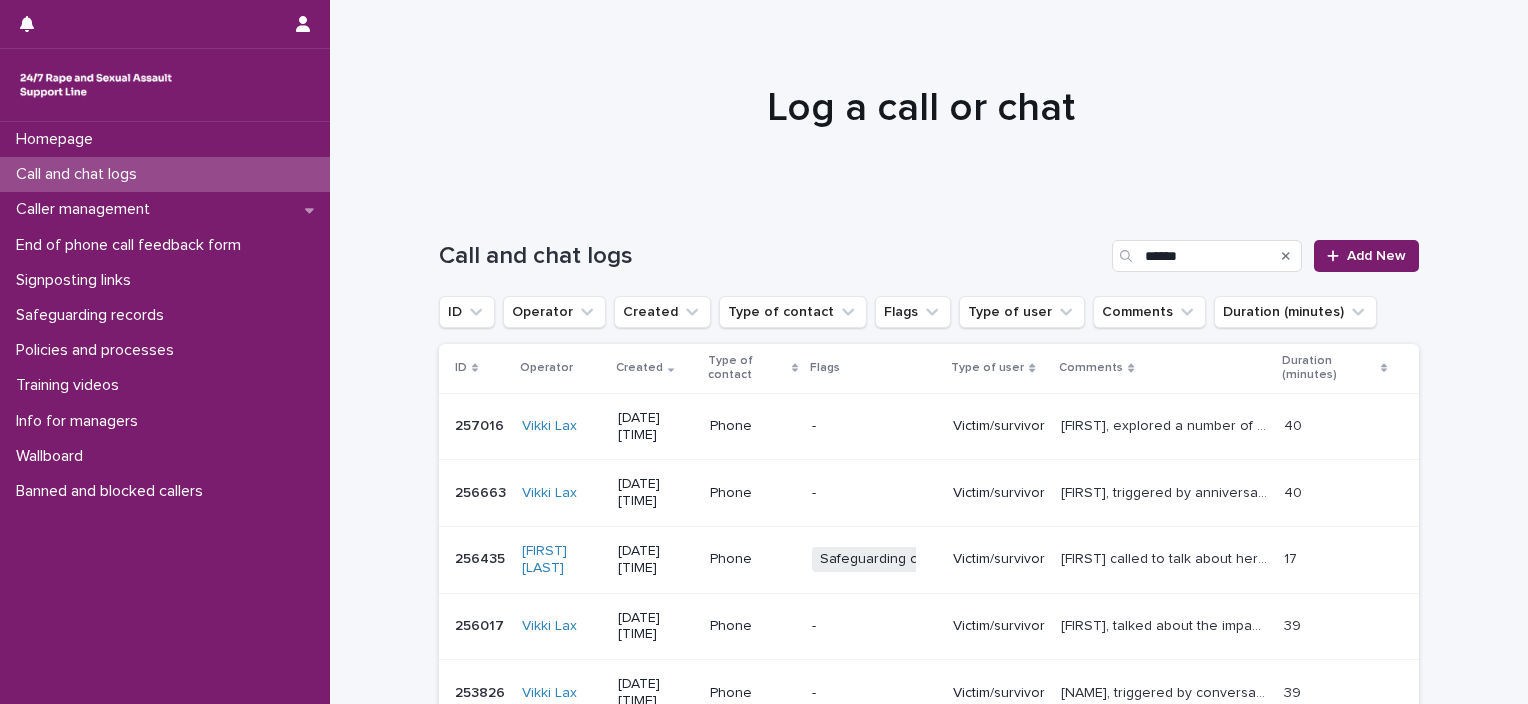 click on "[FIRST], triggered by anniversary of father's death. Shared multiple incidents of CSA and CSE as well as the neglect and lack of care she was subjected to by her father. We explored how [FIRST] was feeling." at bounding box center (1166, 491) 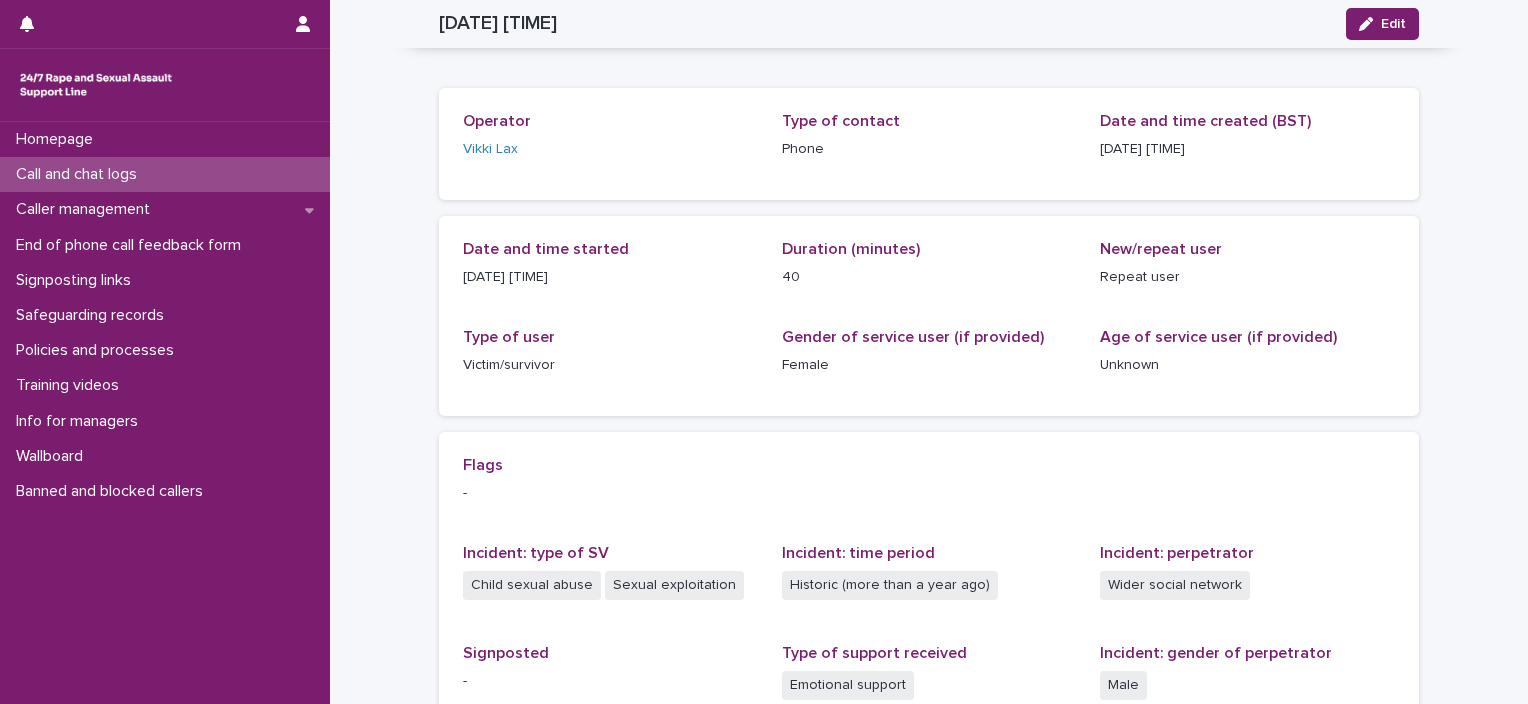 scroll, scrollTop: 0, scrollLeft: 0, axis: both 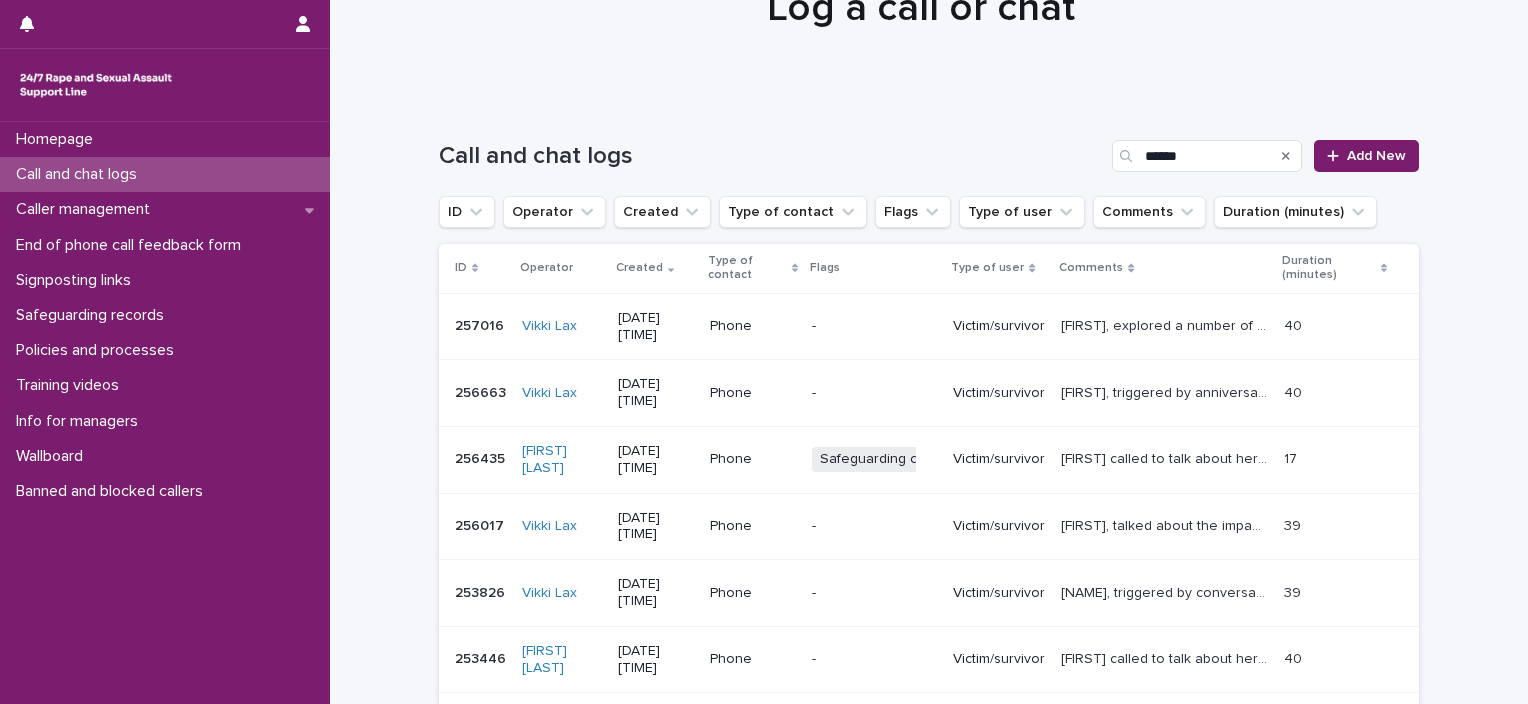click on "Victim/survivor" at bounding box center [999, 459] 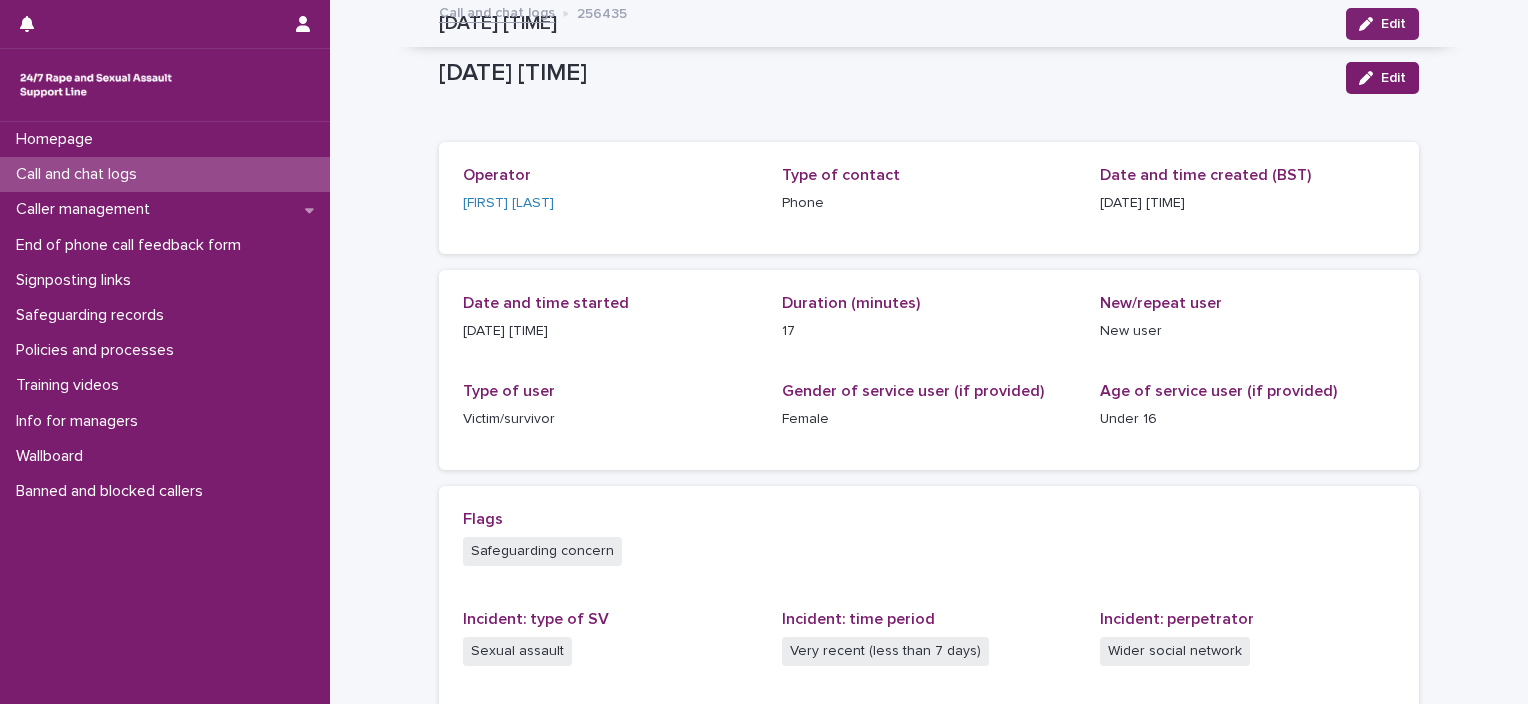 scroll, scrollTop: 0, scrollLeft: 0, axis: both 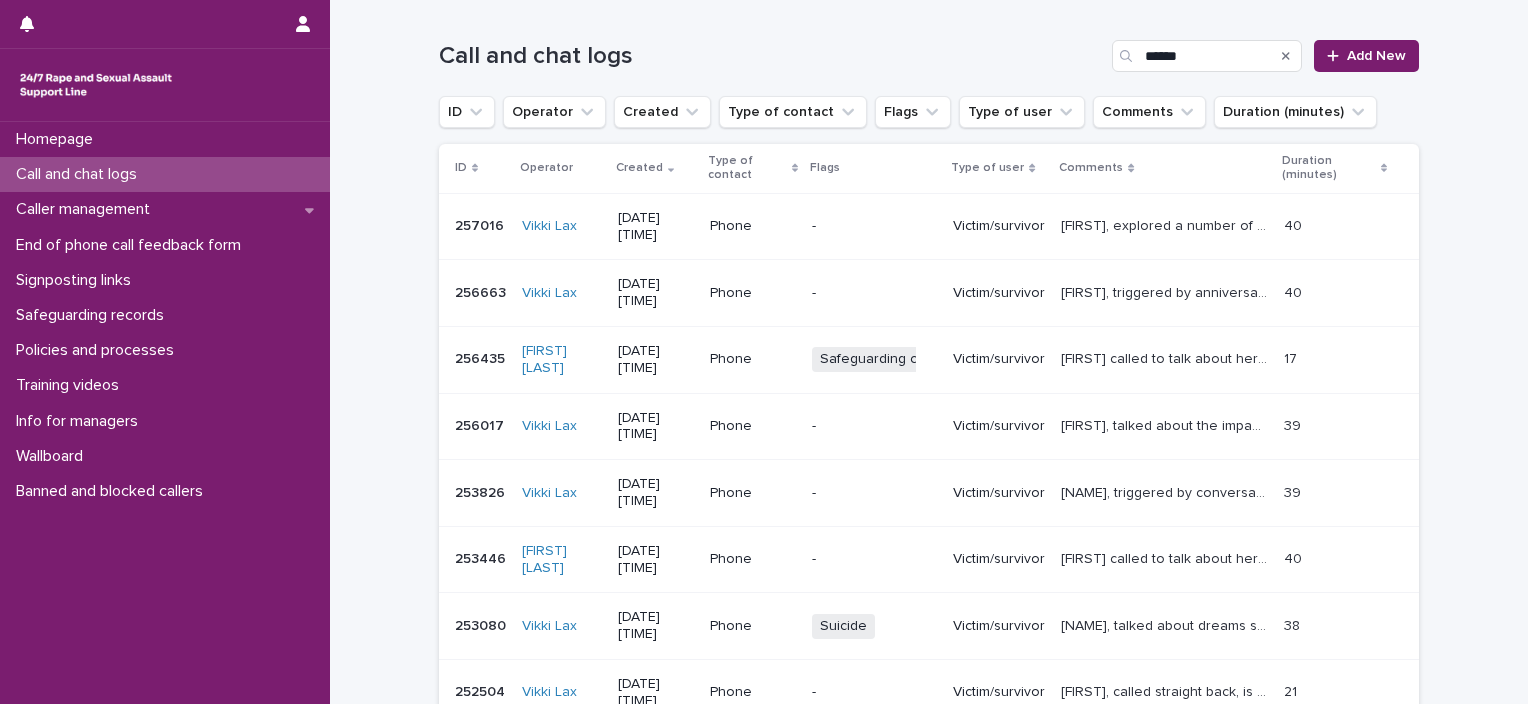 click on "-" at bounding box center (874, 426) 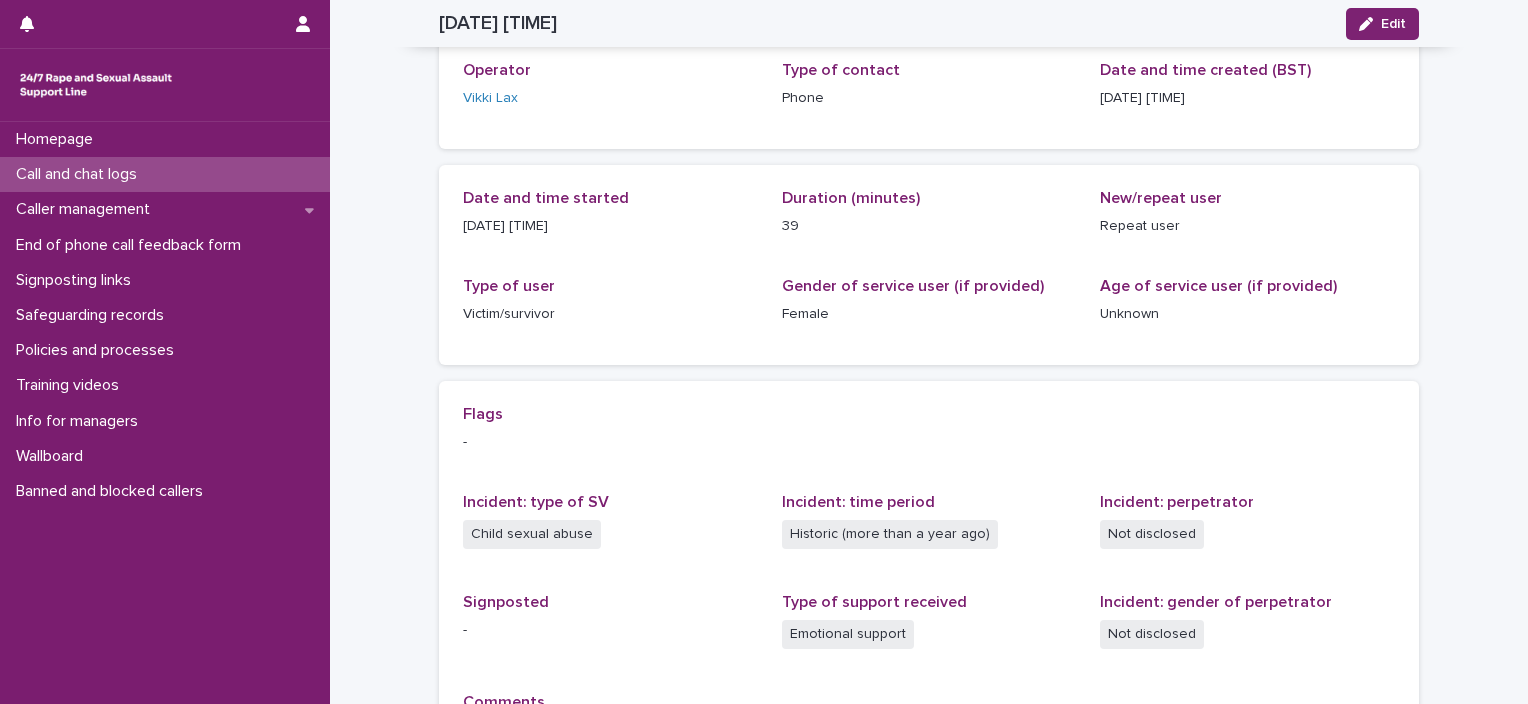 scroll, scrollTop: 0, scrollLeft: 0, axis: both 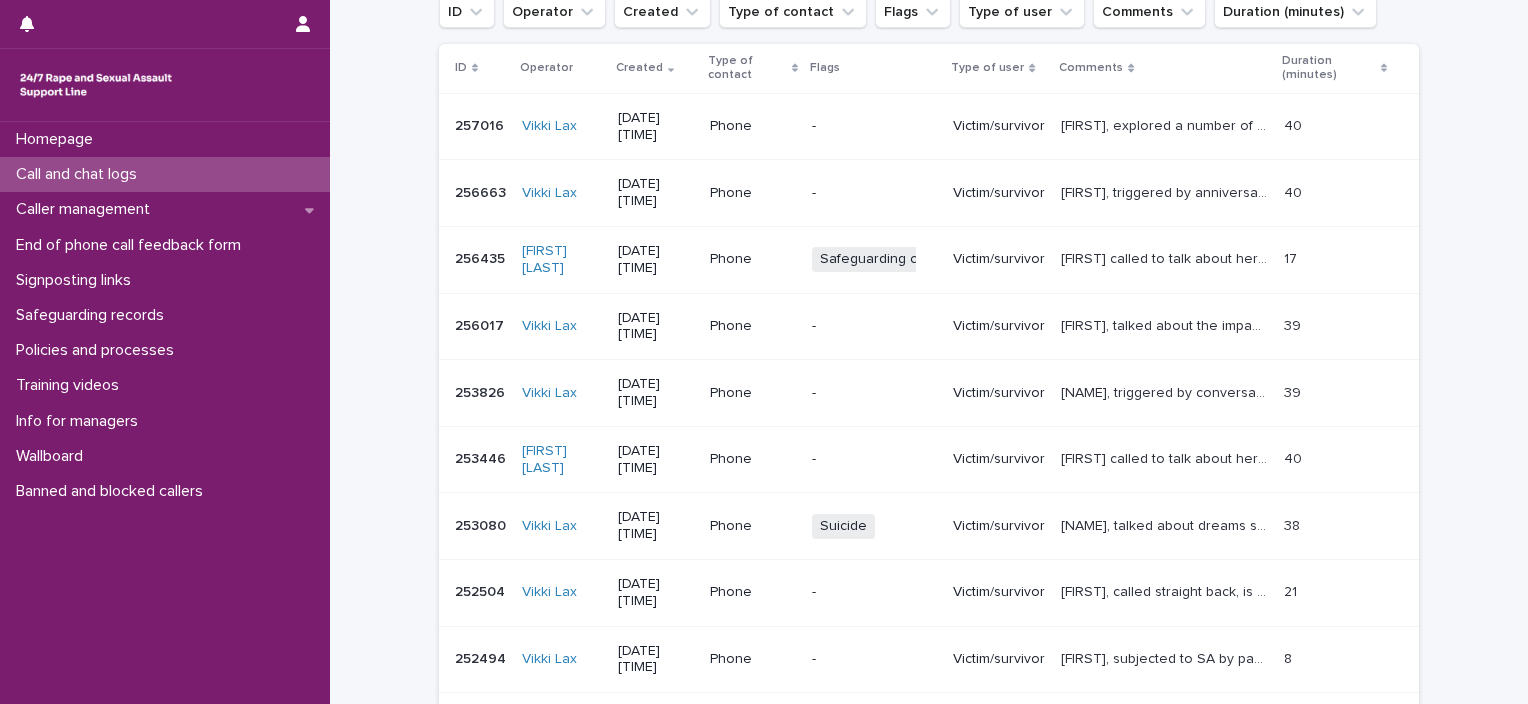 click on "Phone" at bounding box center [753, 391] 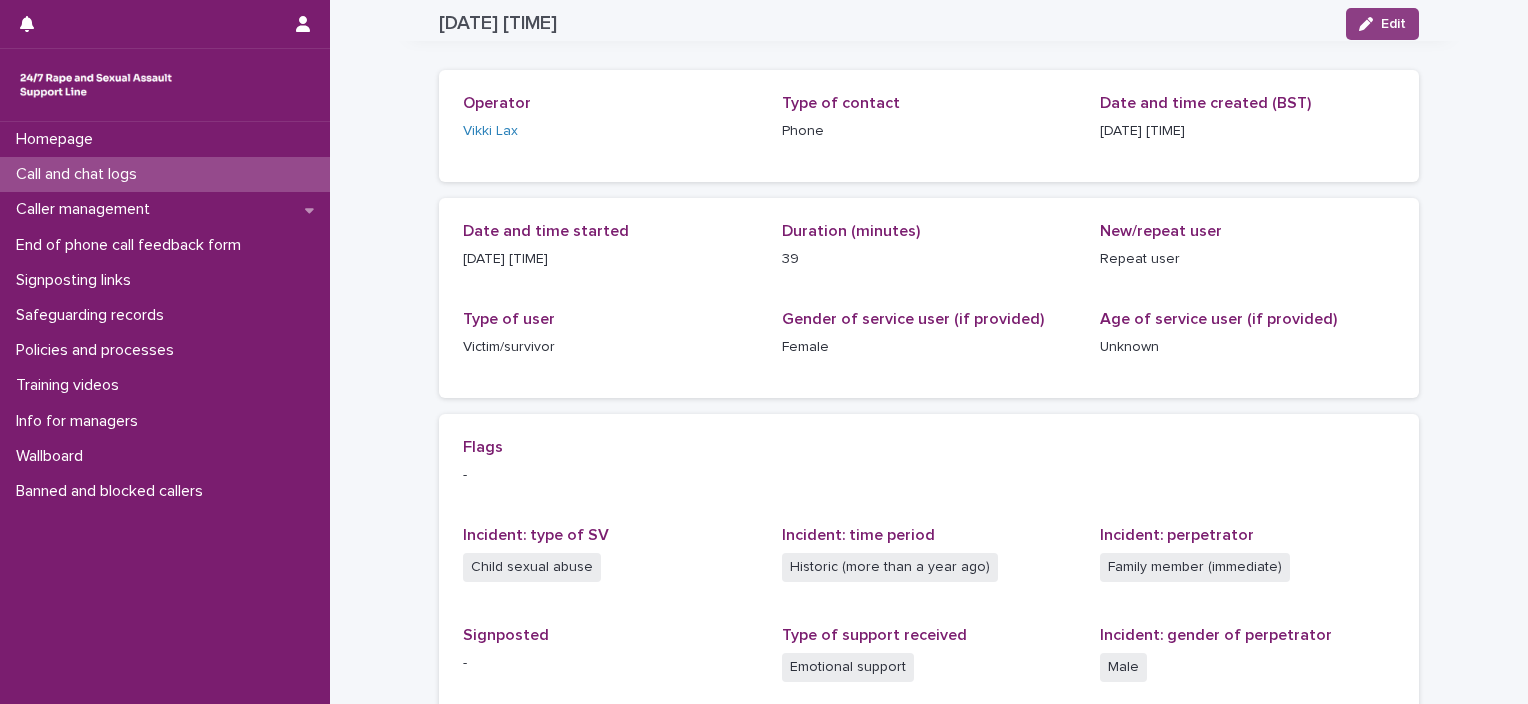 scroll, scrollTop: 0, scrollLeft: 0, axis: both 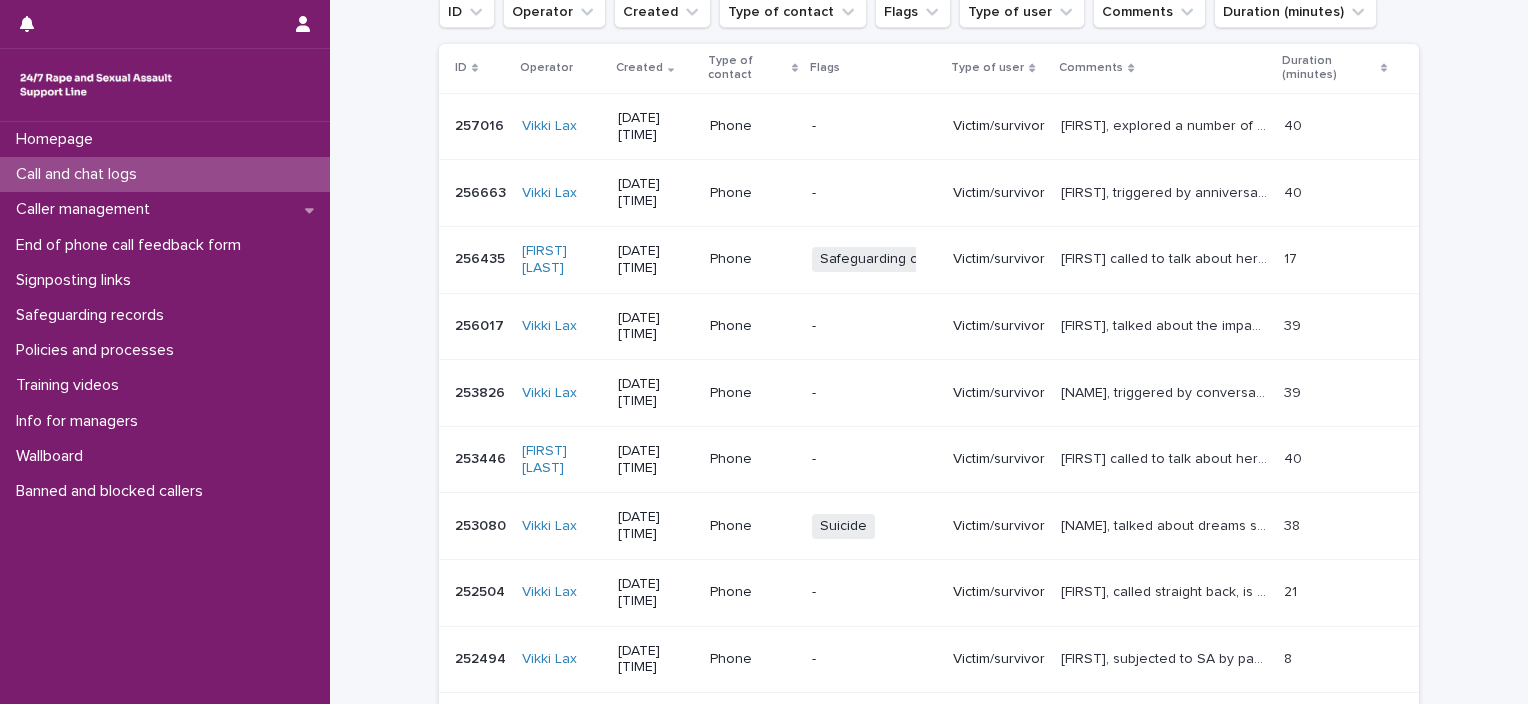click on "-" at bounding box center (874, 459) 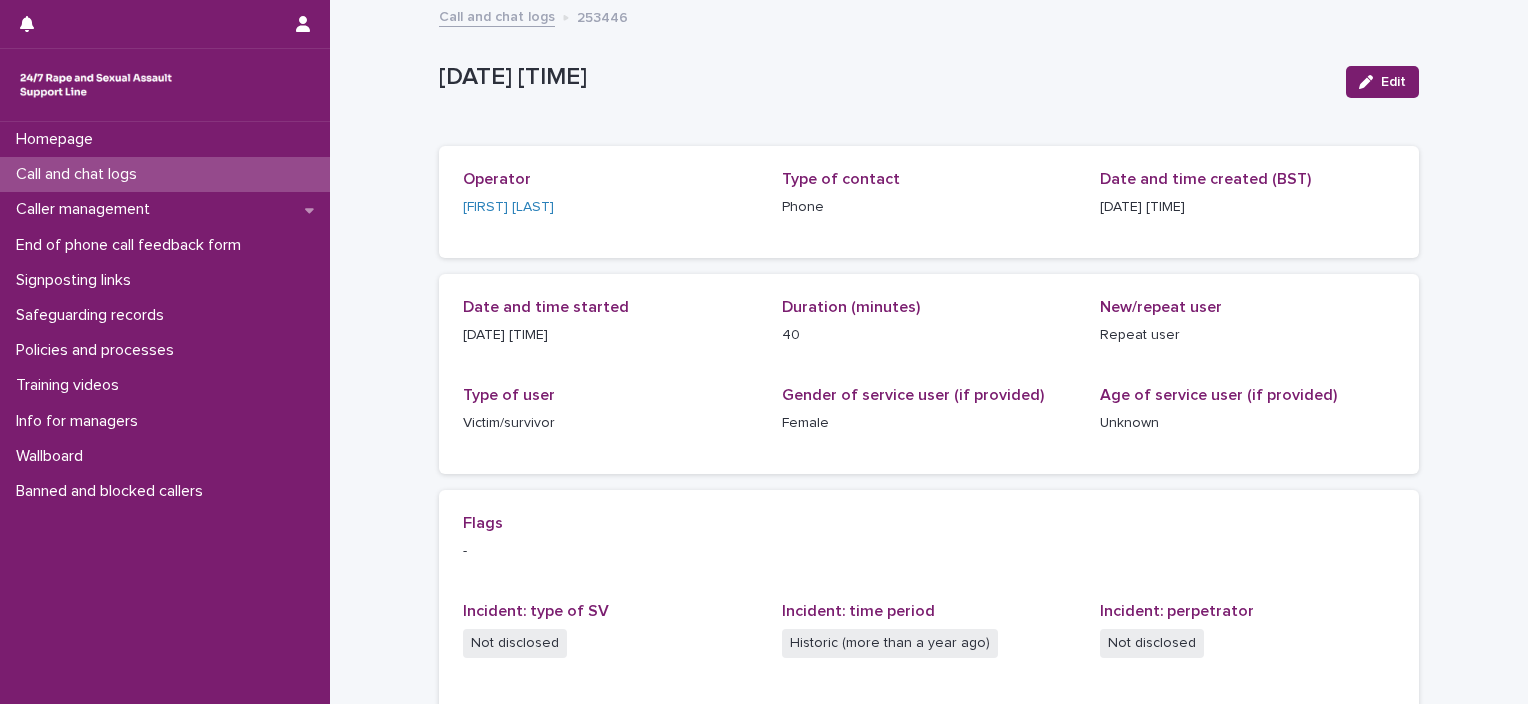scroll, scrollTop: 0, scrollLeft: 0, axis: both 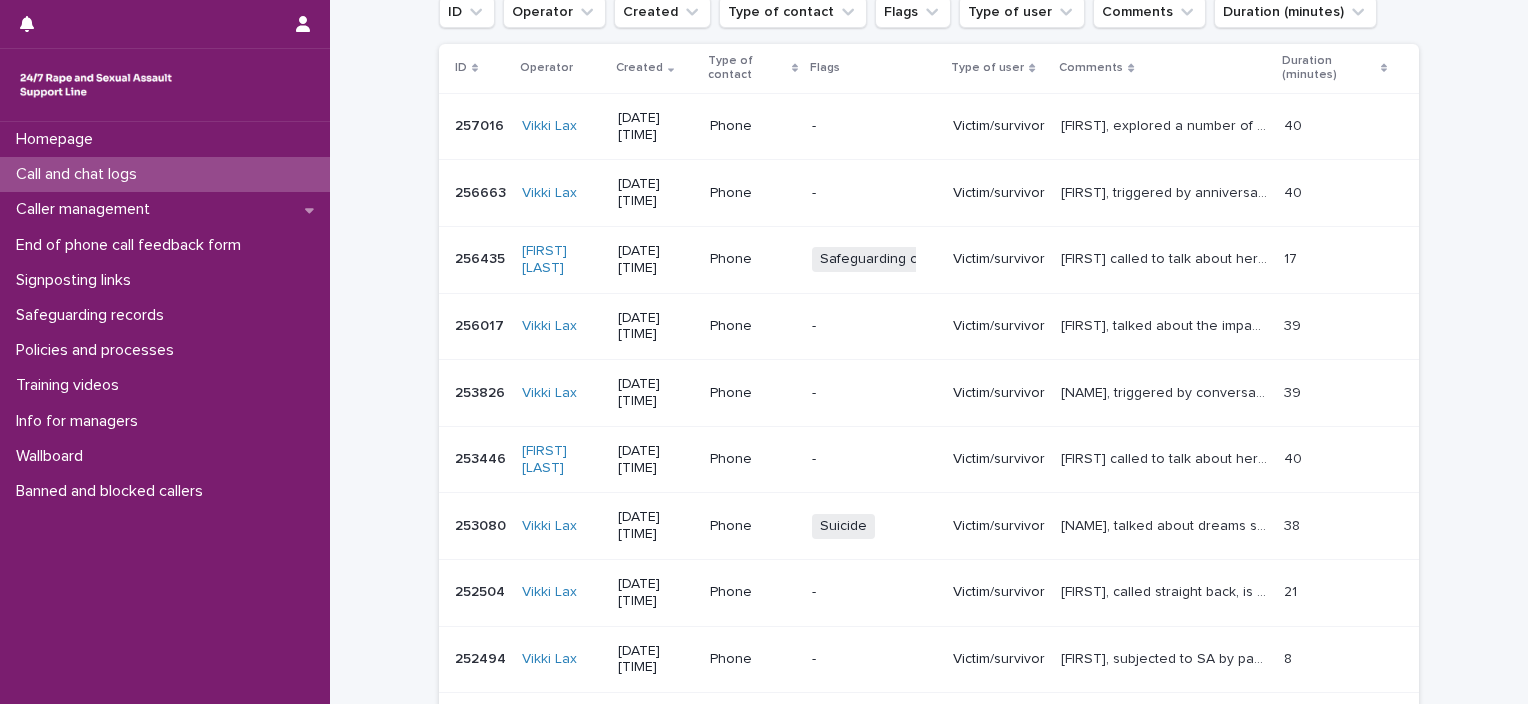 click on "Victim/survivor" at bounding box center [999, 526] 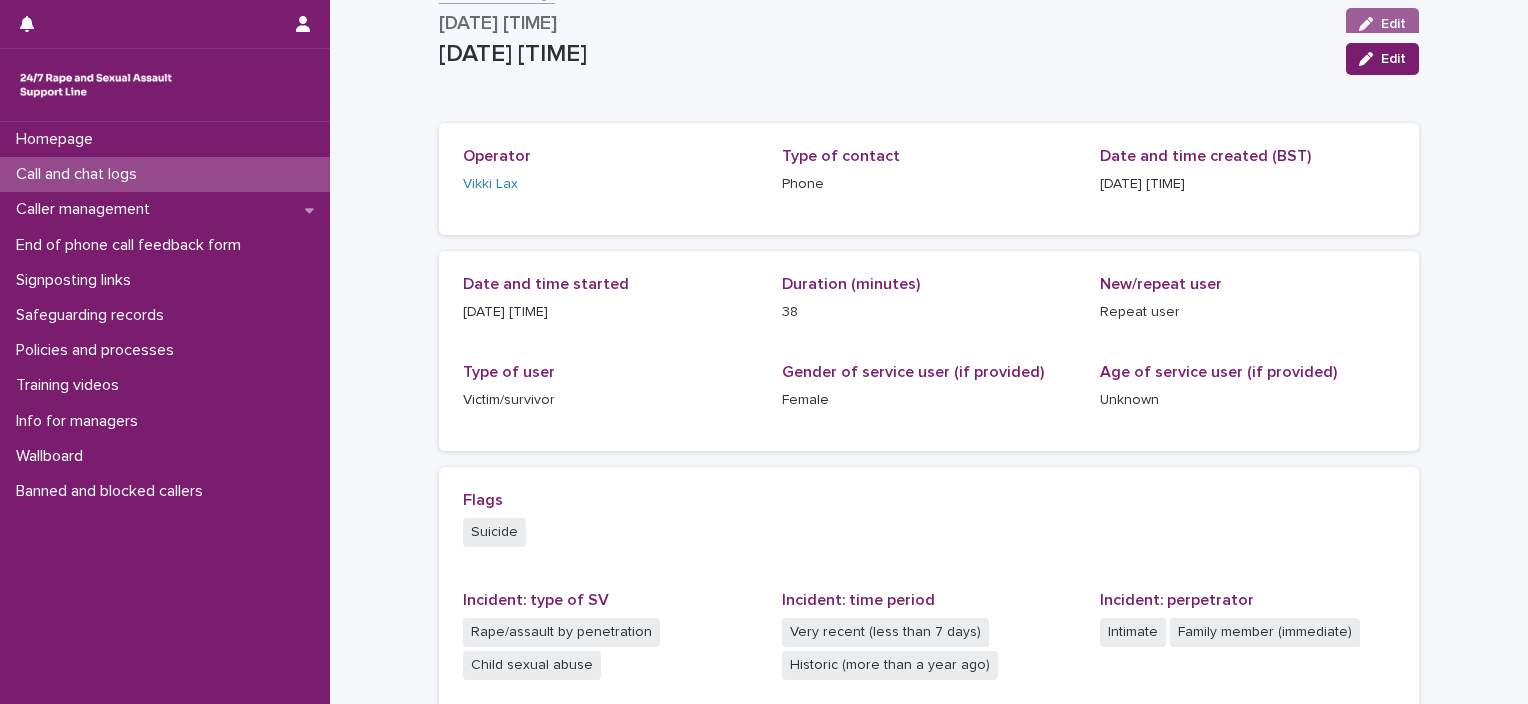 scroll, scrollTop: 0, scrollLeft: 0, axis: both 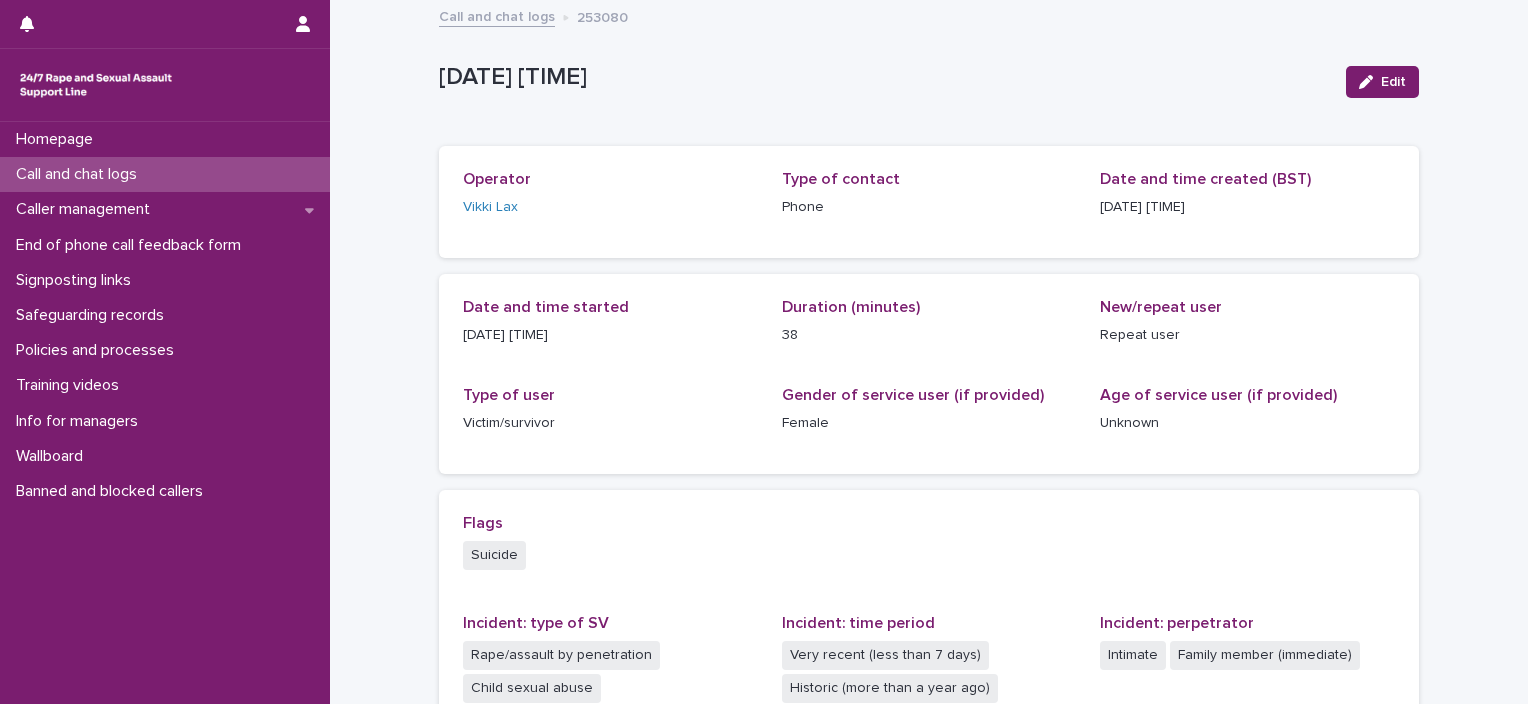 click on "Female" at bounding box center [929, 423] 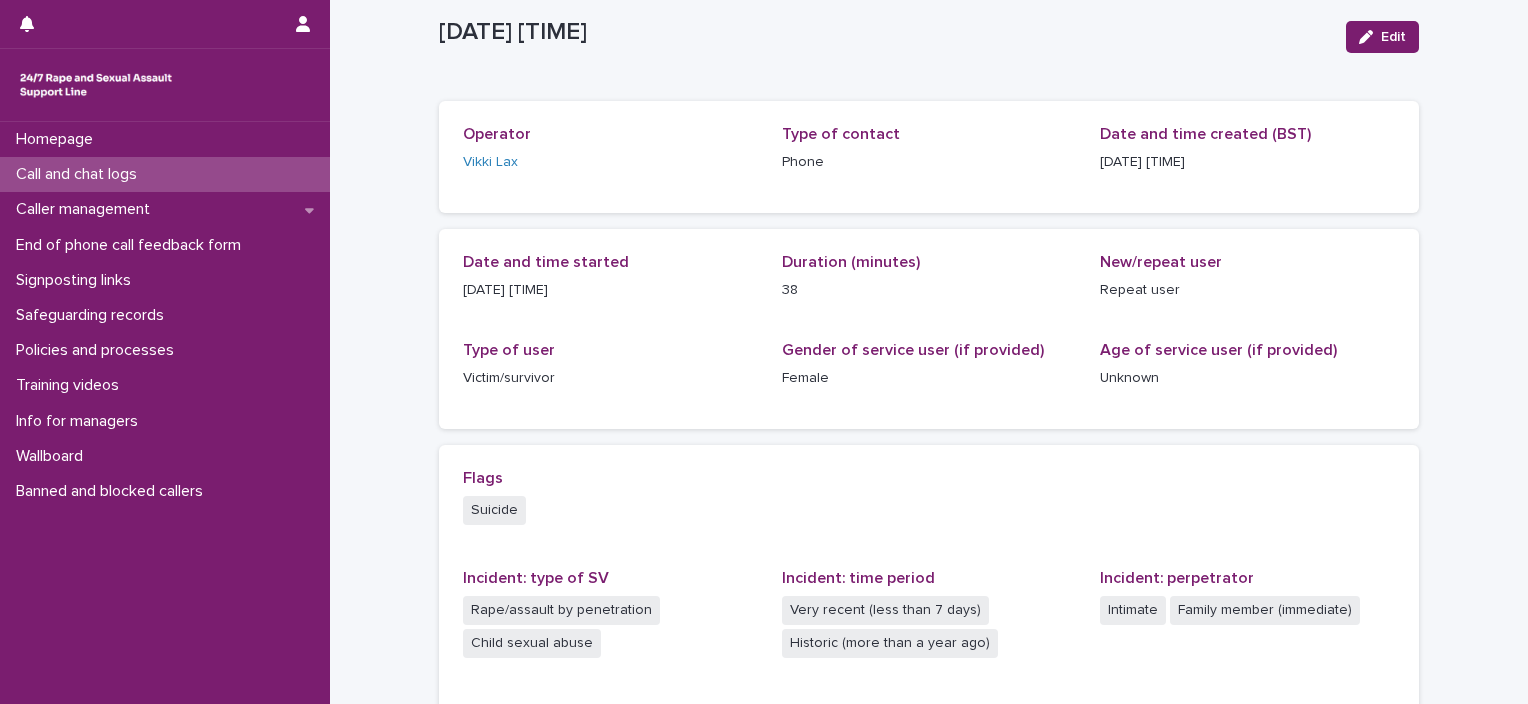 scroll, scrollTop: 0, scrollLeft: 0, axis: both 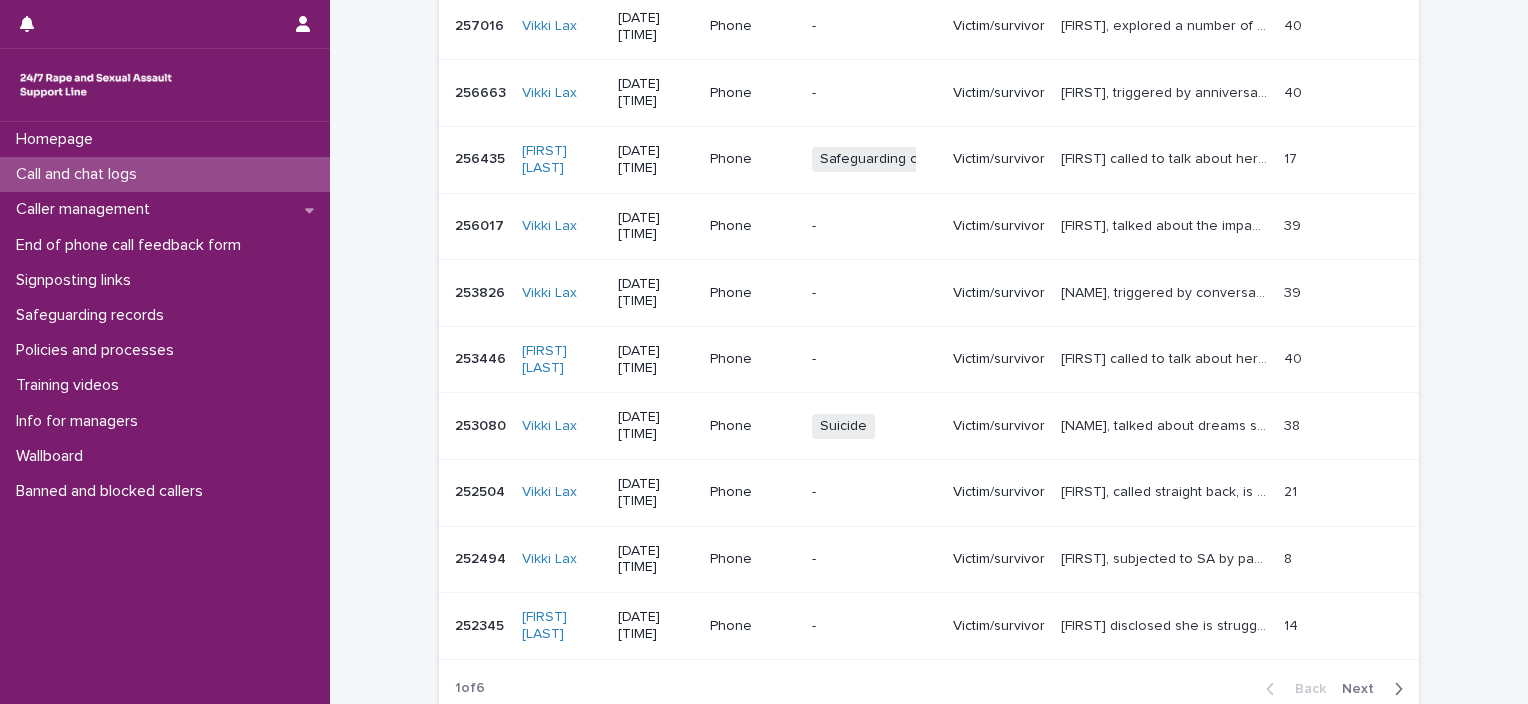 click on "Victim/survivor" at bounding box center (999, 492) 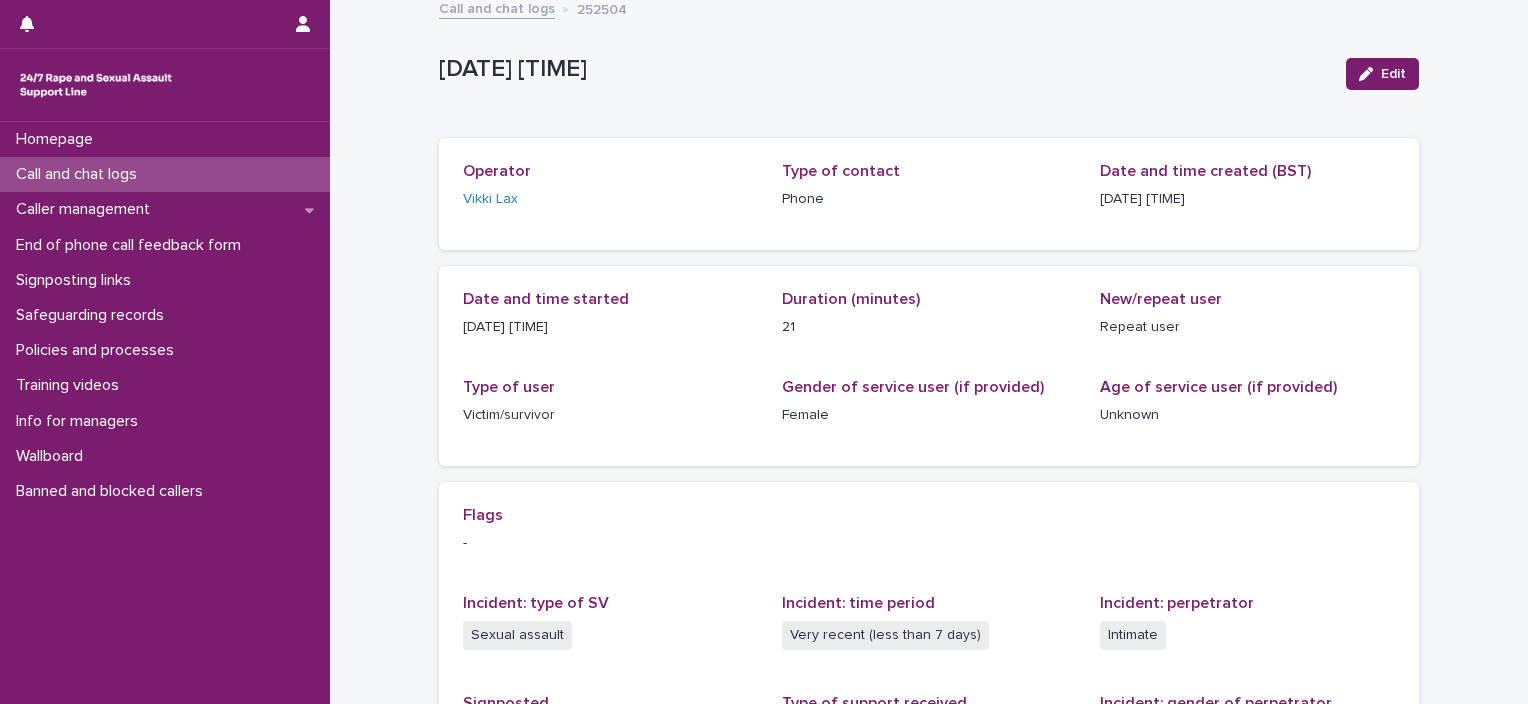 scroll, scrollTop: 0, scrollLeft: 0, axis: both 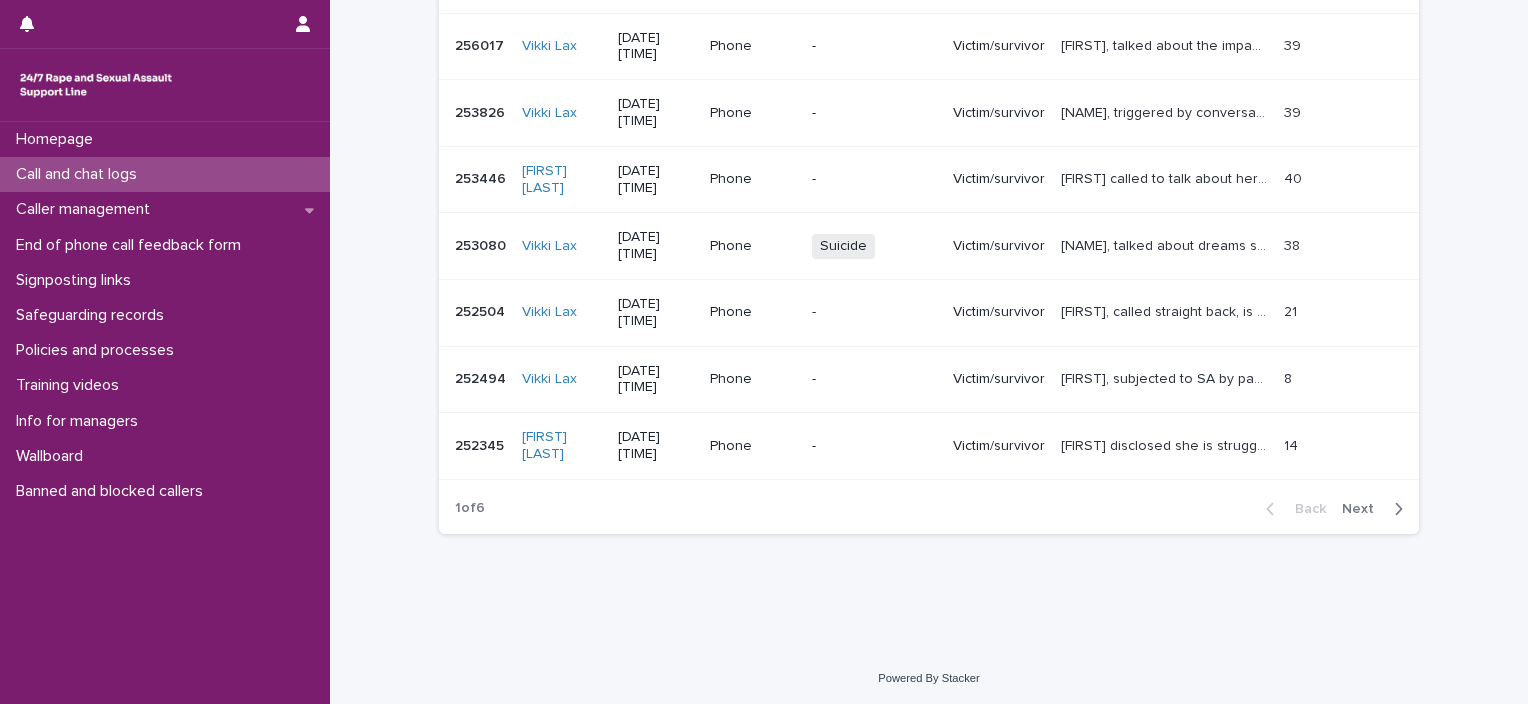 click on "-" at bounding box center (874, 379) 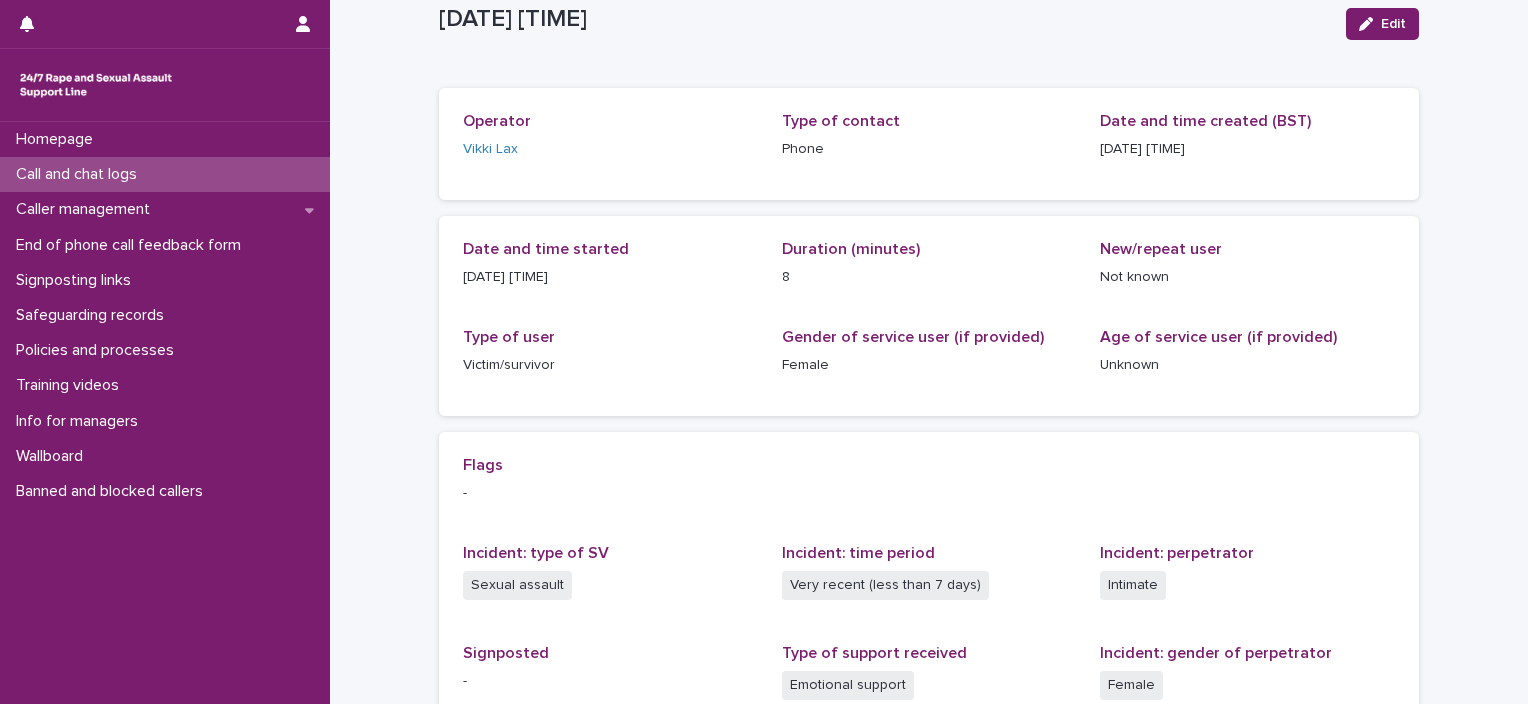 scroll, scrollTop: 358, scrollLeft: 0, axis: vertical 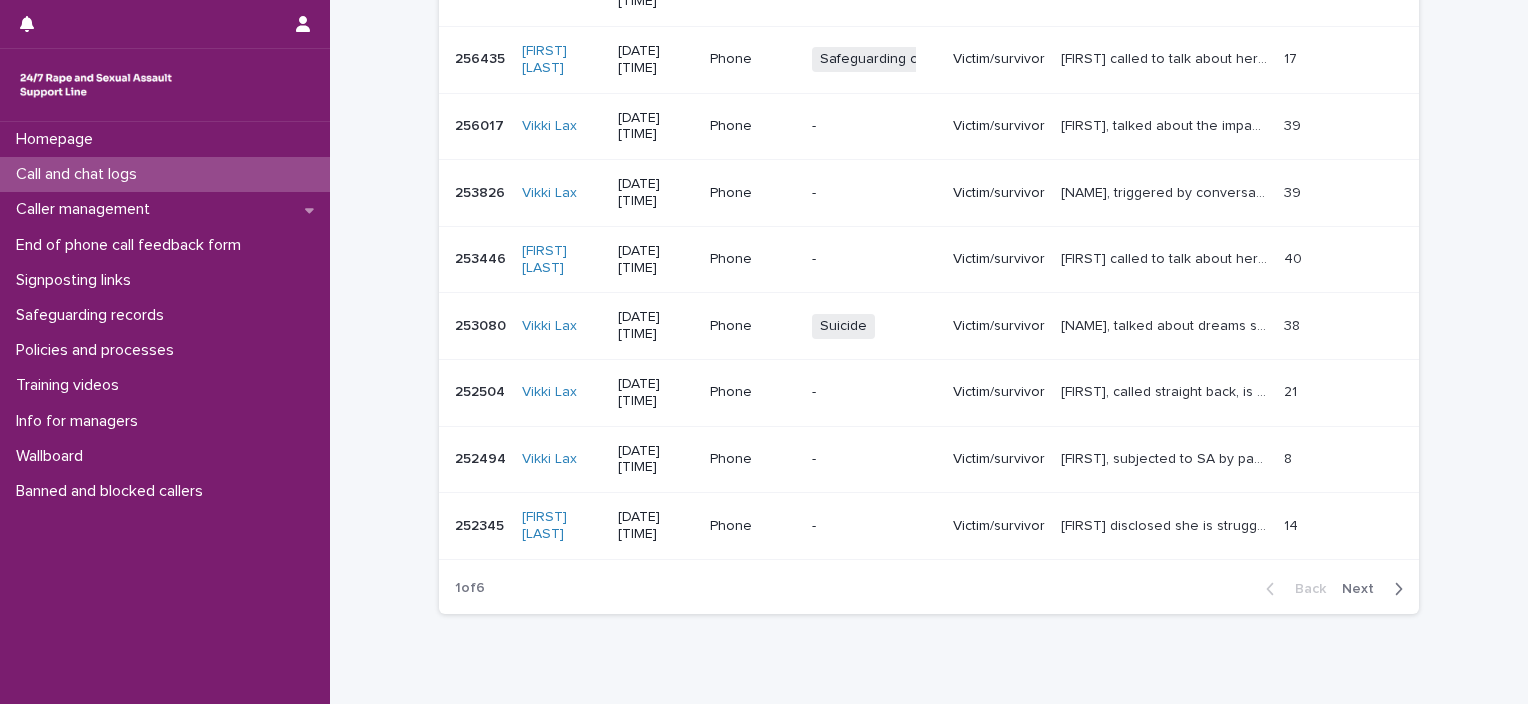 click on "Victim/survivor" at bounding box center (999, 526) 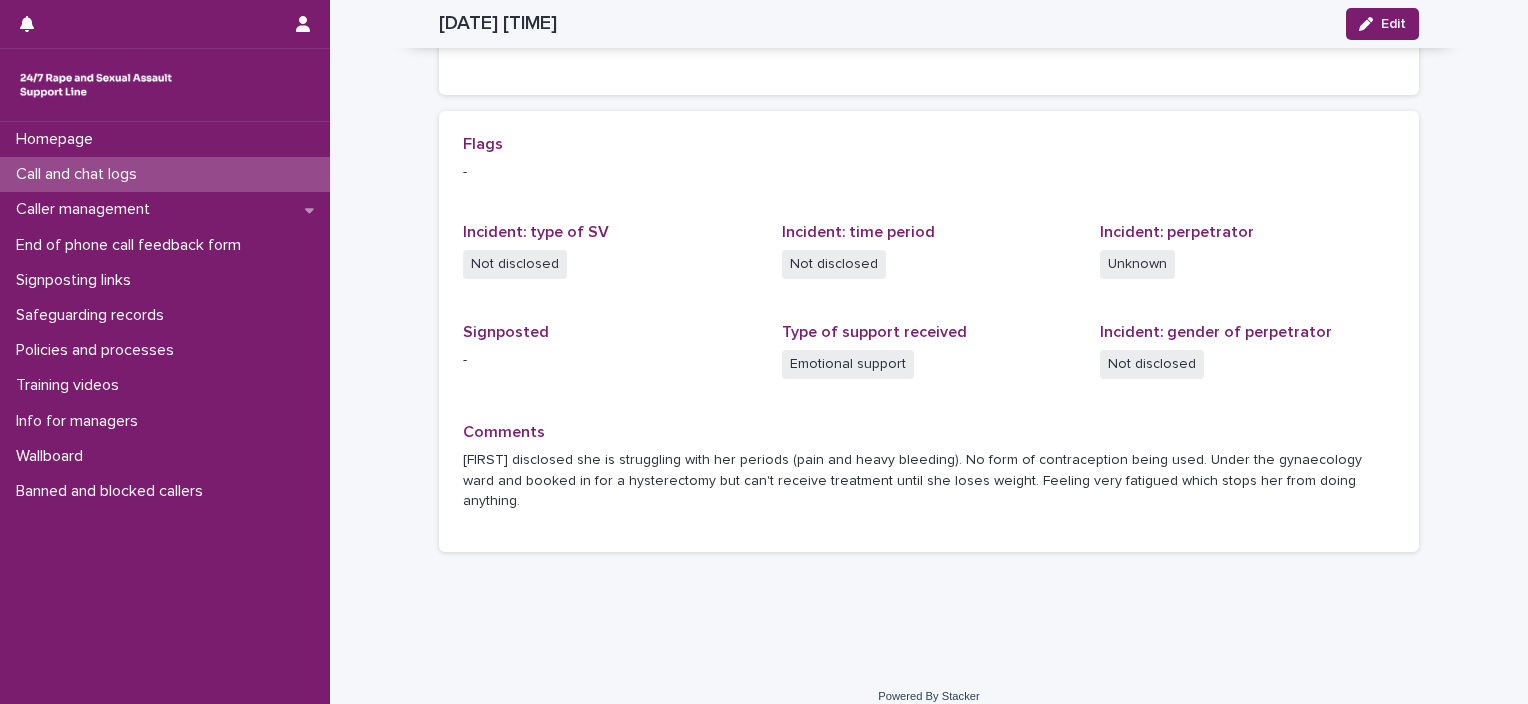 scroll, scrollTop: 0, scrollLeft: 0, axis: both 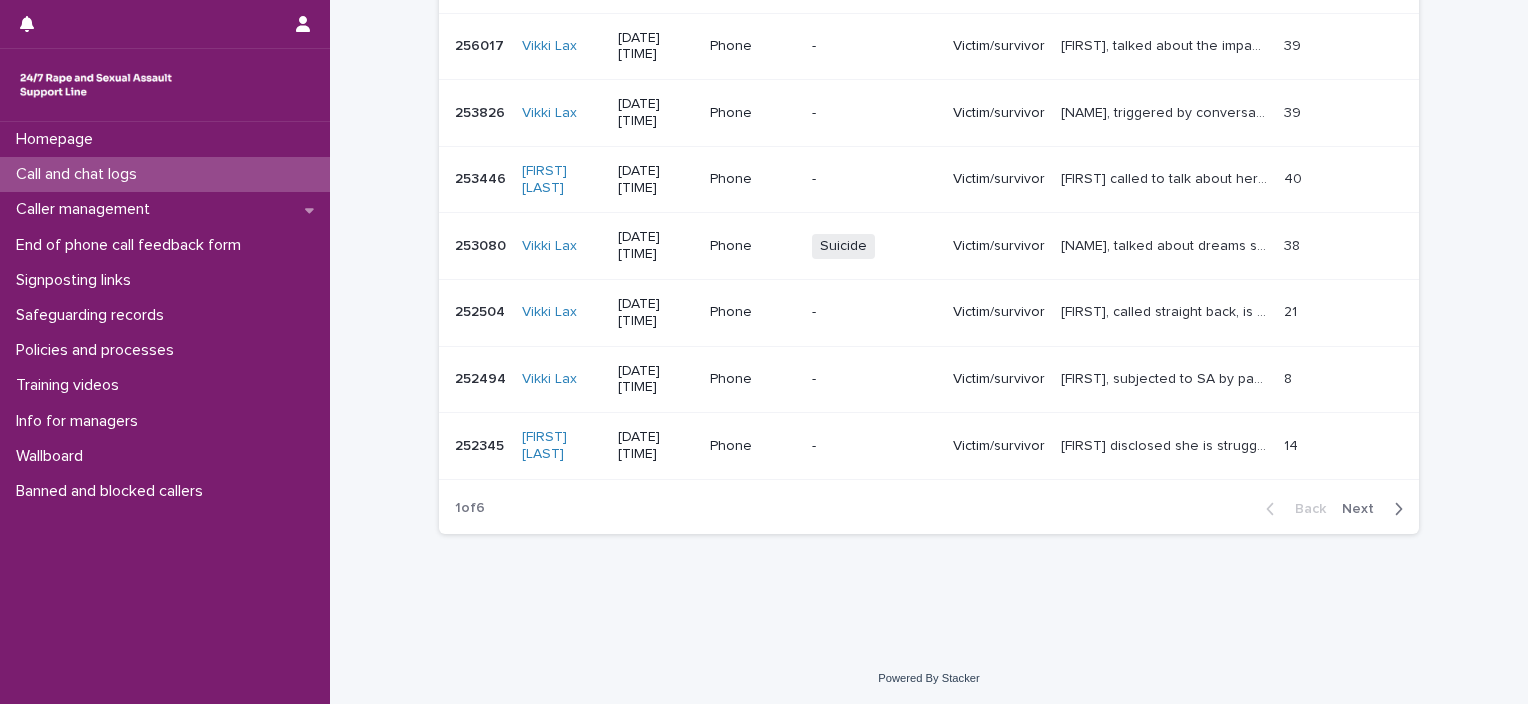click on "Loading... Saving… Loading... Saving… Call and chat logs ****** Add New ID Operator Created Type of contact Flags Type of user Comments Duration (minutes) ID Operator Created Type of contact Flags Type of user Comments Duration (minutes) [NUMBER] [NUMBER]  [FIRST] [LAST]   [DATE] [TIME] Phone - Victim/survivor [NAME], explored a number of memories and feelings related to her childhood, I supported her during this conversation. [NAME], explored a number of memories and feelings related to her childhood, I supported her during this conversation.   [NUMBER] [NUMBER]   [NUMBER] [NUMBER]  [FIRST] [LAST]   [DATE] [TIME] Phone - Victim/survivor [NAME], triggered by anniversary of father's death. Shared multiple incidents of CSA and CSE as well as the neglect and lack of care she was subjected to by her father. We explored how [NAME] was feeling.   [NUMBER] [NUMBER]   [NUMBER] [NUMBER]  [FIRST] [LAST]   [DATE] [TIME] Phone Safeguarding concern + 0 Victim/survivor   [NUMBER] [NUMBER]   [NUMBER] [NUMBER]  [FIRST] [LAST]   [DATE] [TIME] Phone -   [NUMBER] [NUMBER]" at bounding box center (929, 110) 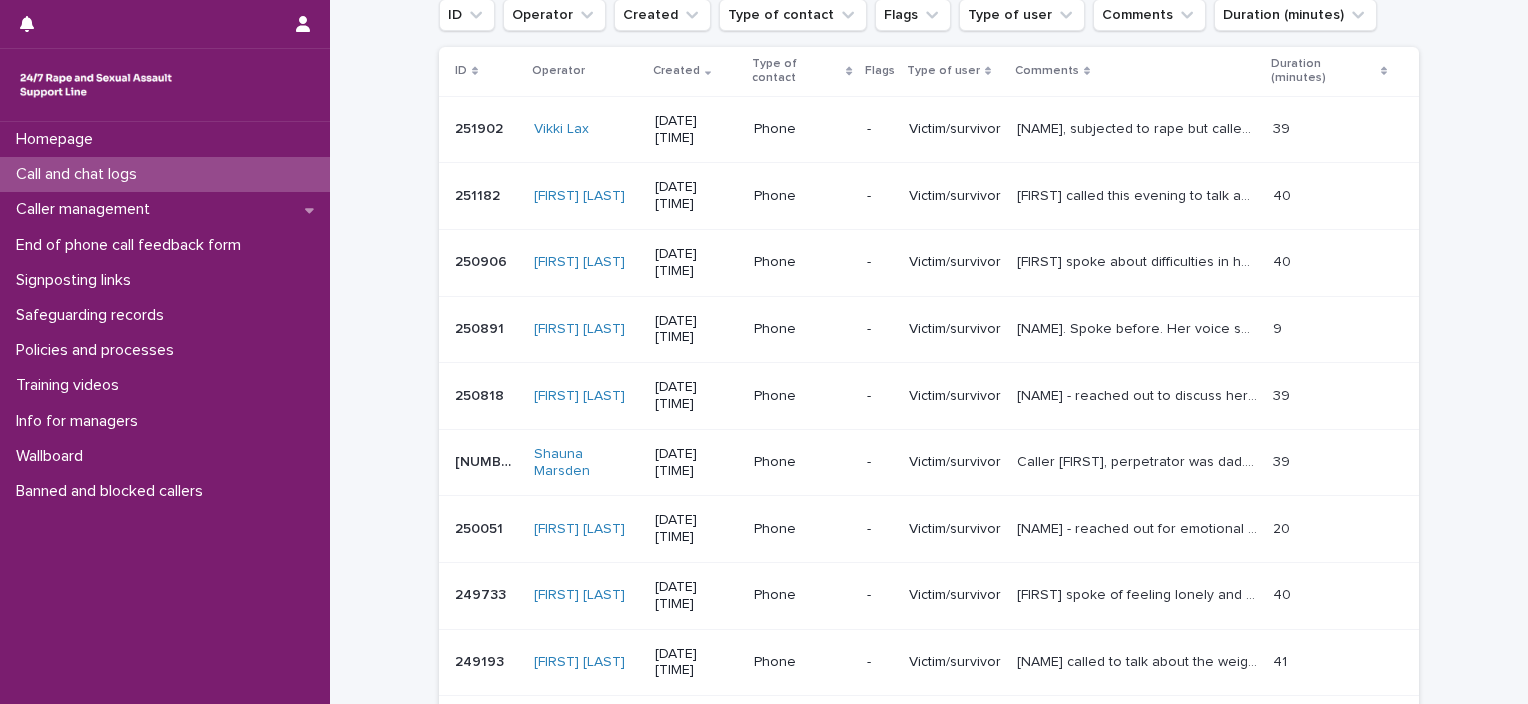 scroll, scrollTop: 197, scrollLeft: 0, axis: vertical 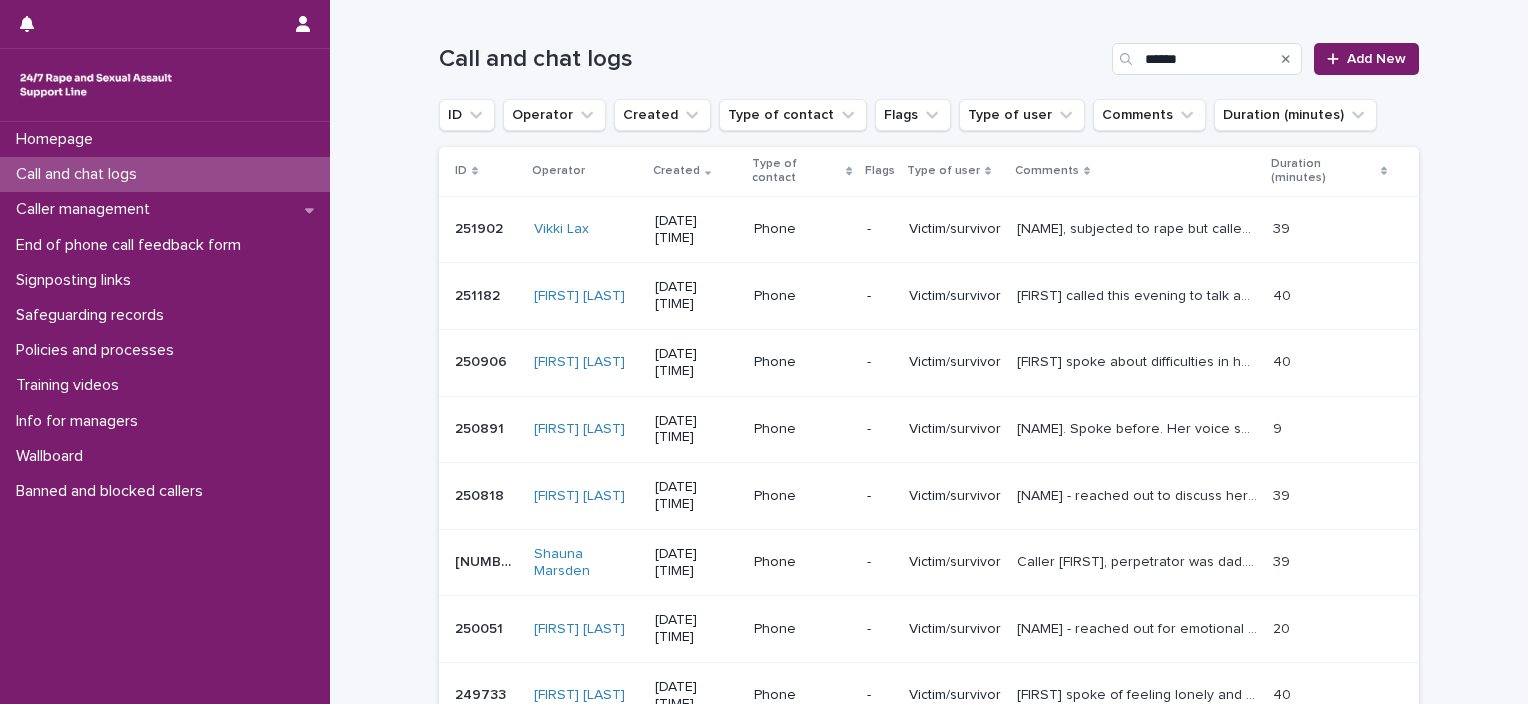 click on "[NAME], subjected to rape but called as partner trying to coerce her into sexual activity last night, we explored how she was feeling & coping (binge eating). L has been in contact with Galop. We agreed that I would end the call.  [NAME], subjected to rape but called as partner trying to coerce her into sexual activity last night, we explored how she was feeling & coping (binge eating). L has been in contact with Galop. We agreed that I would end the call." at bounding box center (1137, 229) 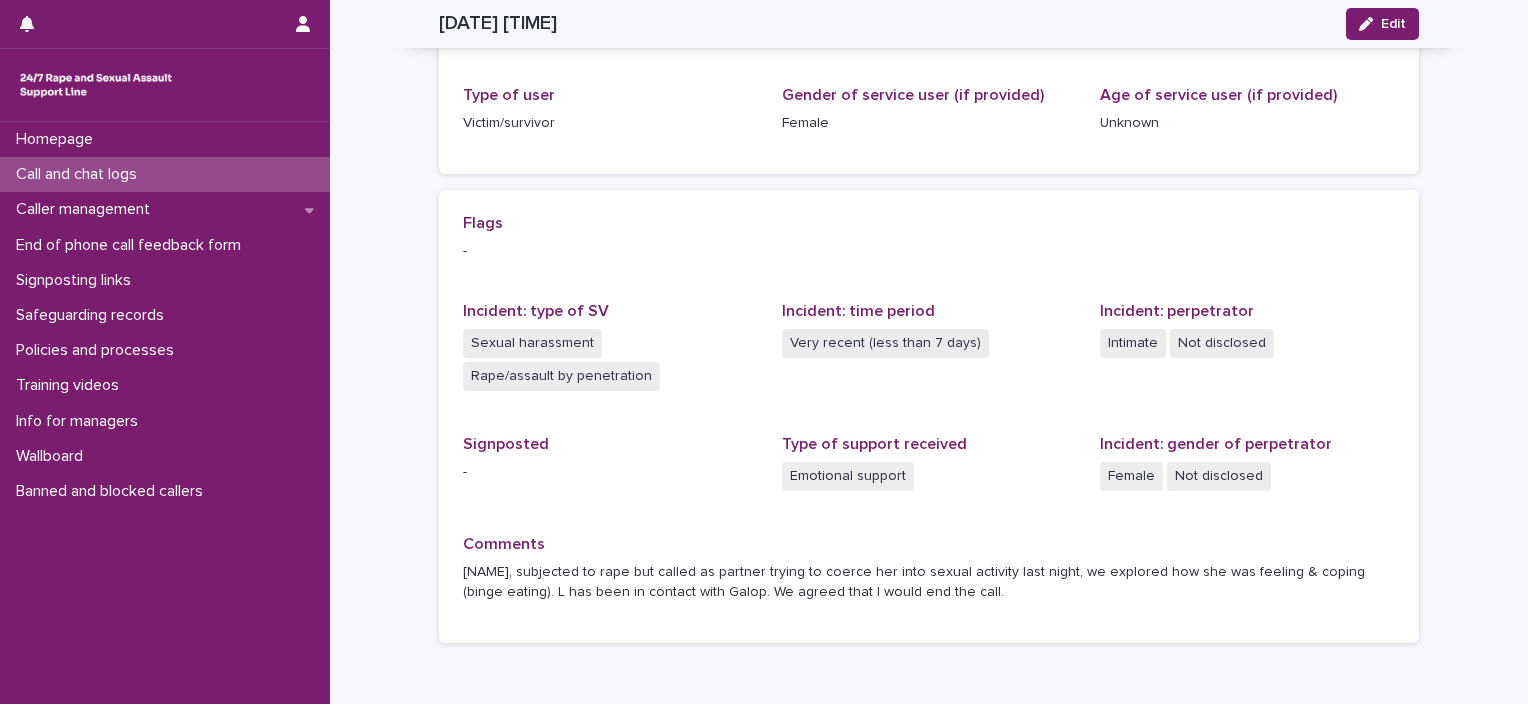 scroll, scrollTop: 0, scrollLeft: 0, axis: both 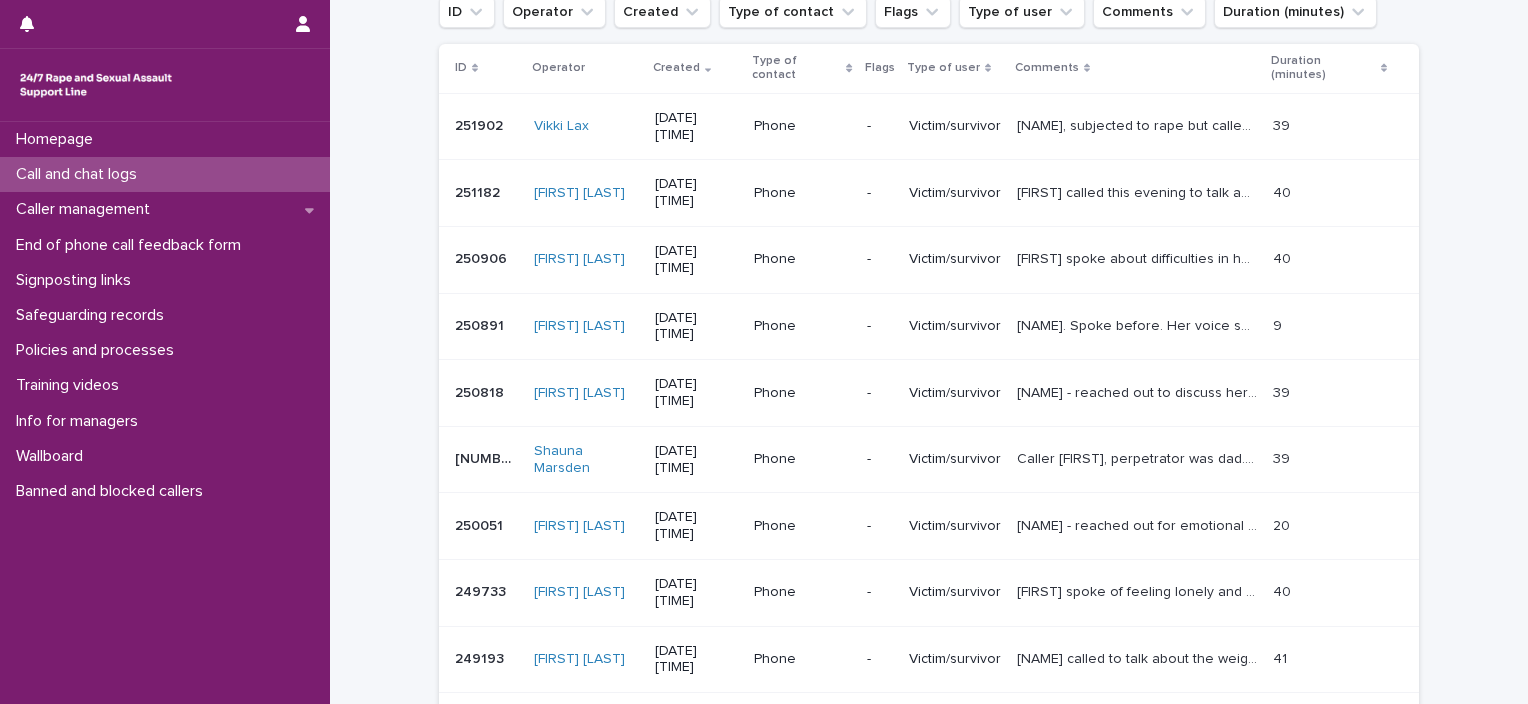 click on "[FIRST] called this evening to talk about her emotional state, having yesterday acknowledged and disclosed some things about her current relationship. We talked about suicidal ideation, as opposed to being actively suicidal, and ongoing dissociation from one's body. I signposted to the My Body Back project." at bounding box center [1139, 191] 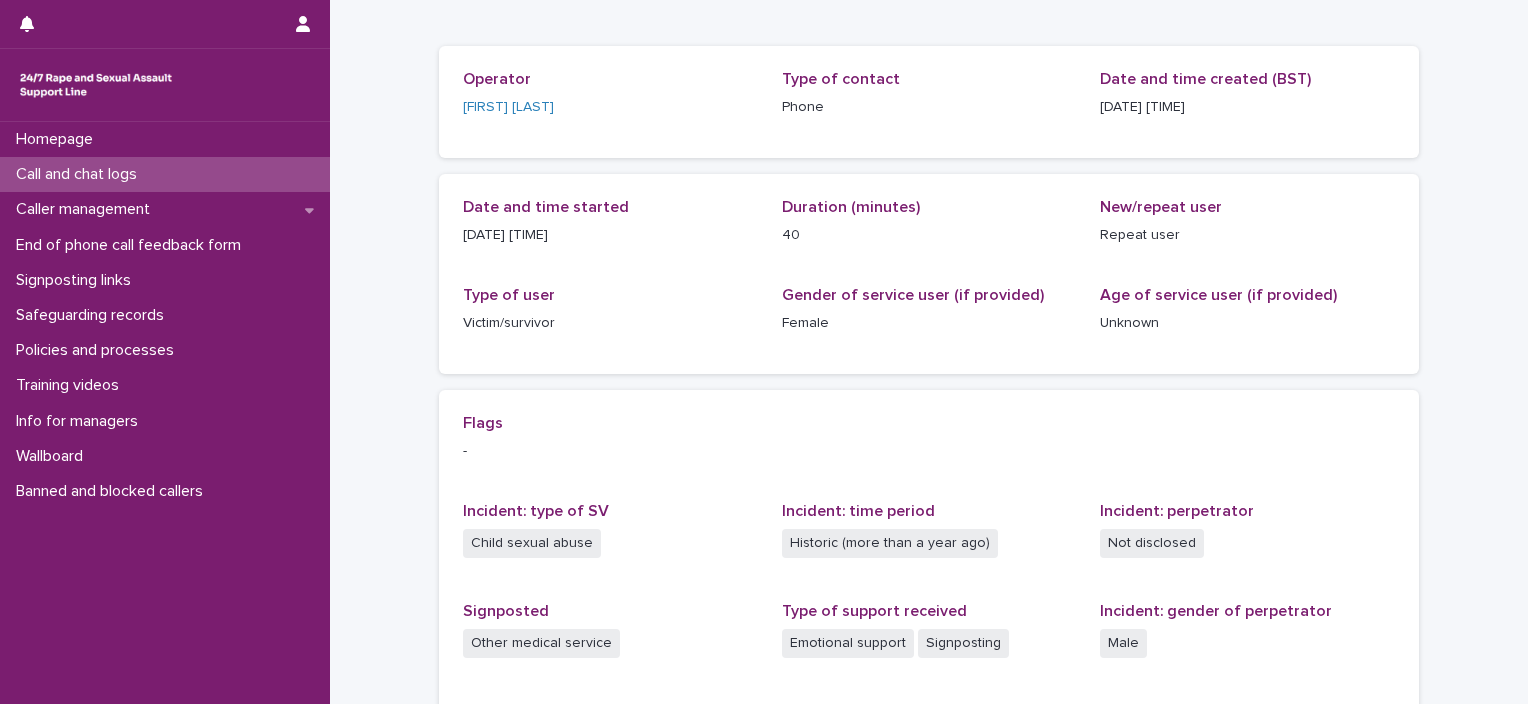 scroll, scrollTop: 0, scrollLeft: 0, axis: both 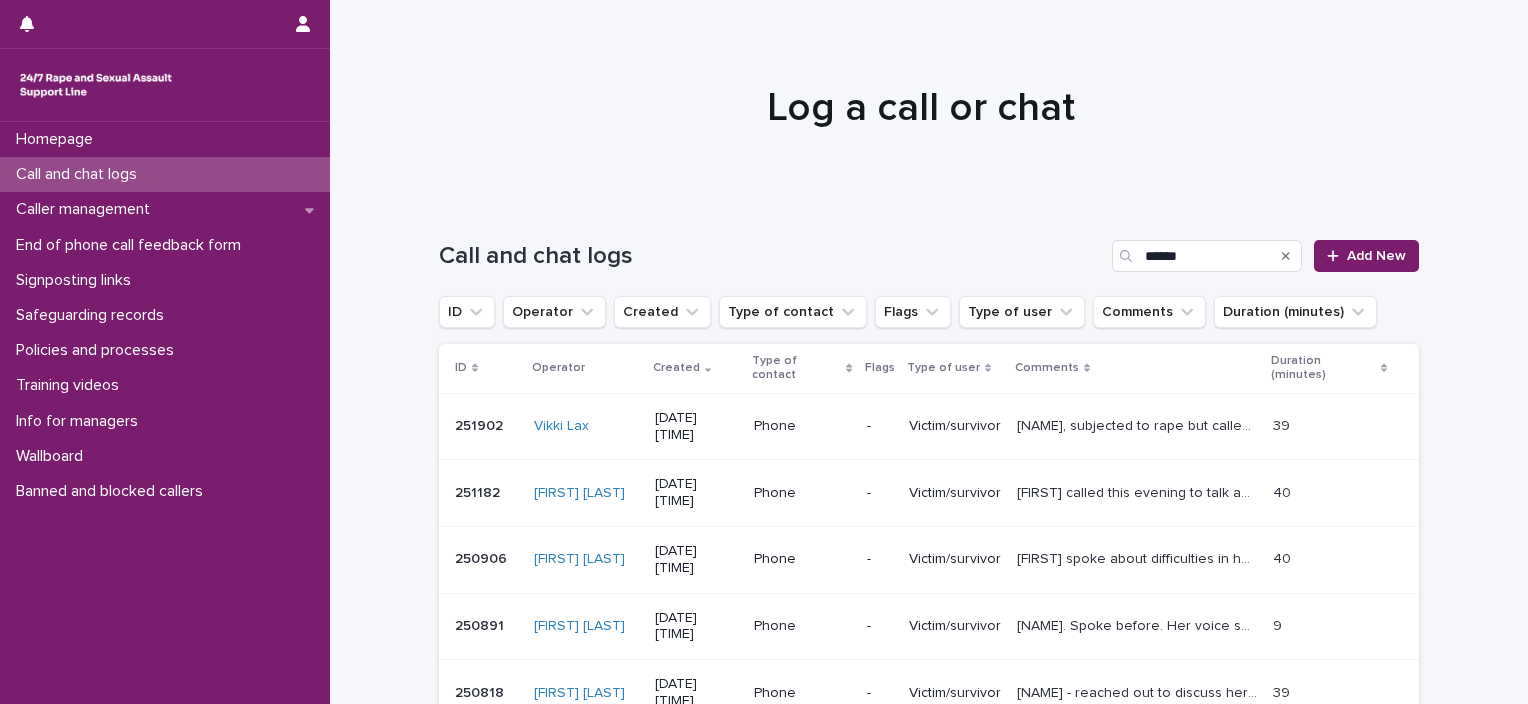 click on "[NAME] spoke about difficulties in her current relationship, with an emotionally abusive woman, who calls her 'pathetic' for having strong feelings about the CSA she survived years ago. We talked about coping mechanisms and recognised the progress [NAME] is making by naming her relationship as abusive, and seeking support from GALOP. [NAME] spoke about difficulties in her current relationship, with an emotionally abusive woman, who calls her 'pathetic' for having strong feelings about the CSA she survived years ago. We talked about coping mechanisms and recognised the progress [NAME] is making by naming her relationship as abusive, and seeking support from GALOP." at bounding box center [1137, 559] 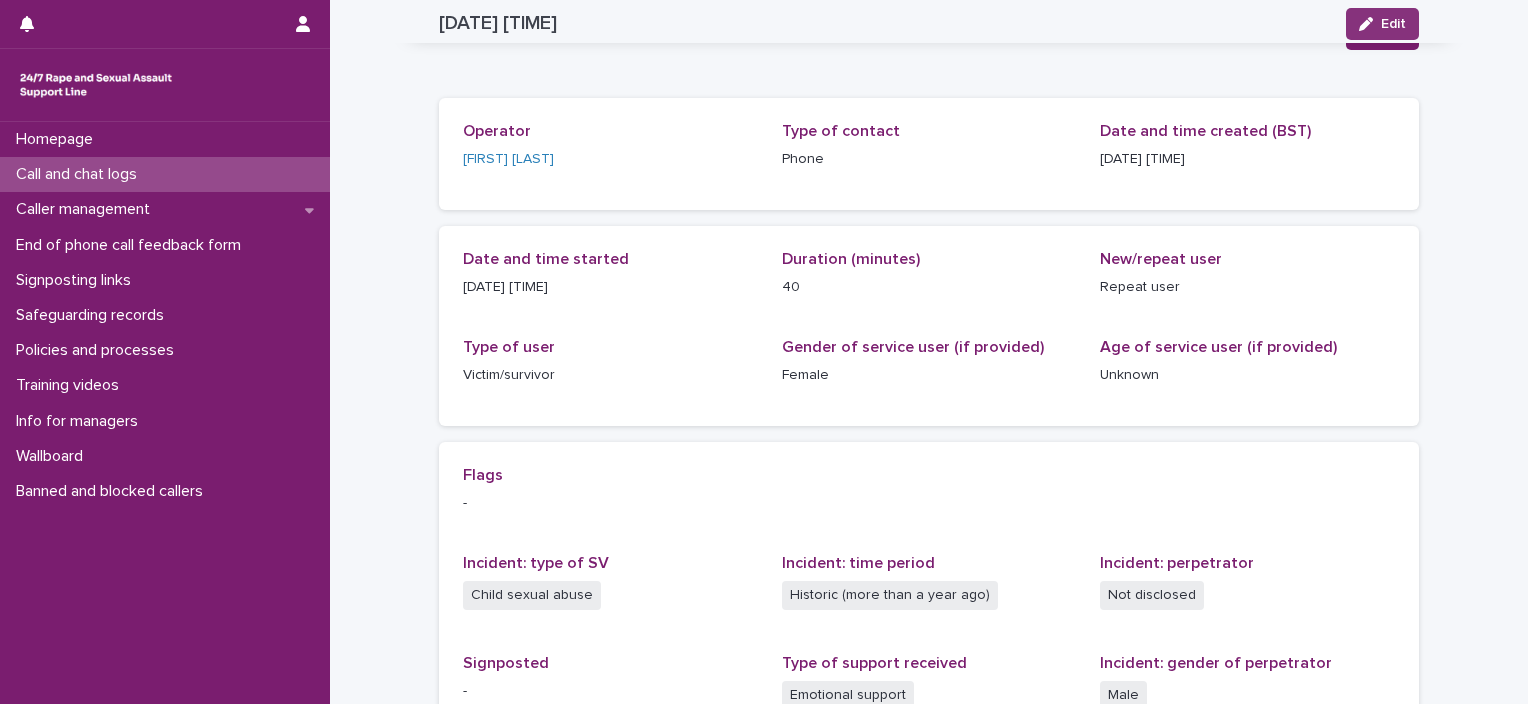 scroll, scrollTop: 0, scrollLeft: 0, axis: both 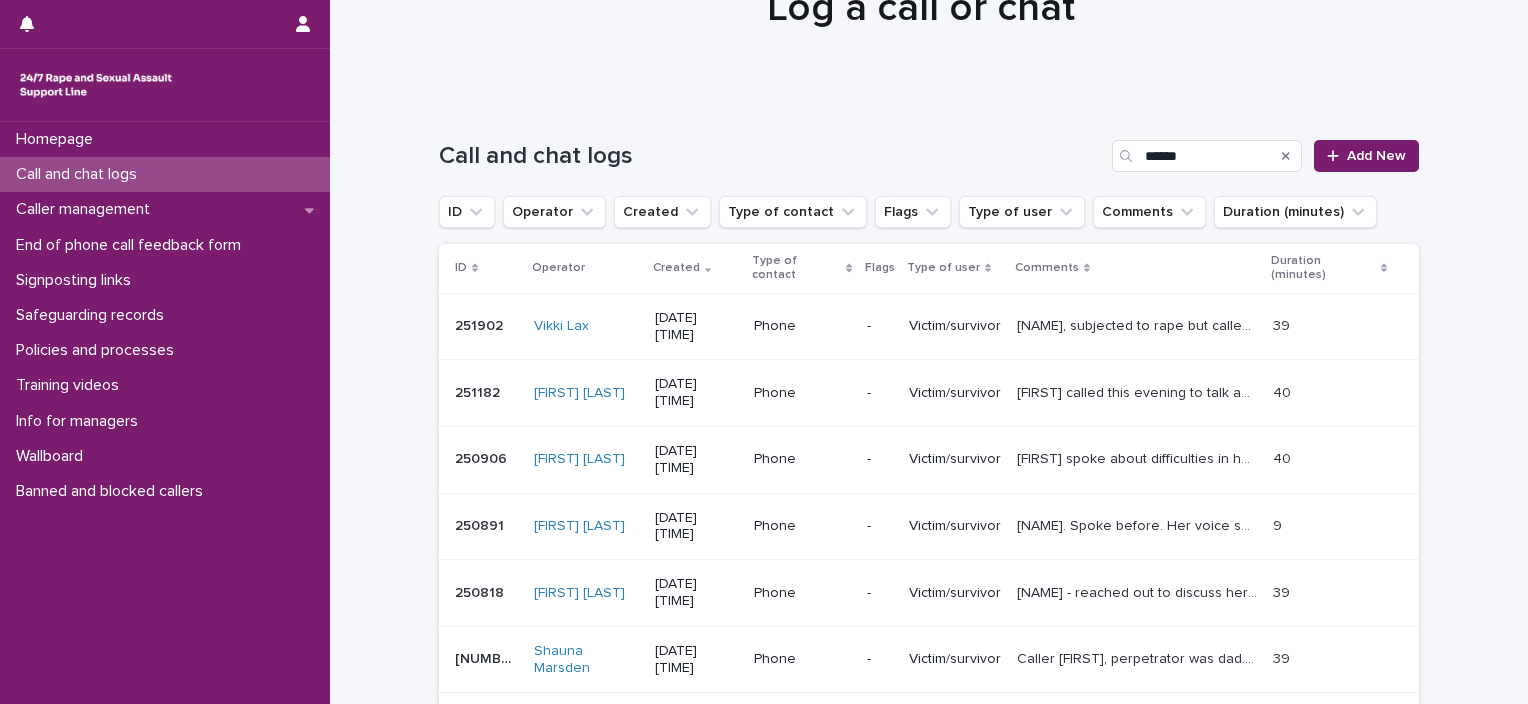 click on "Victim/survivor" at bounding box center [955, 526] 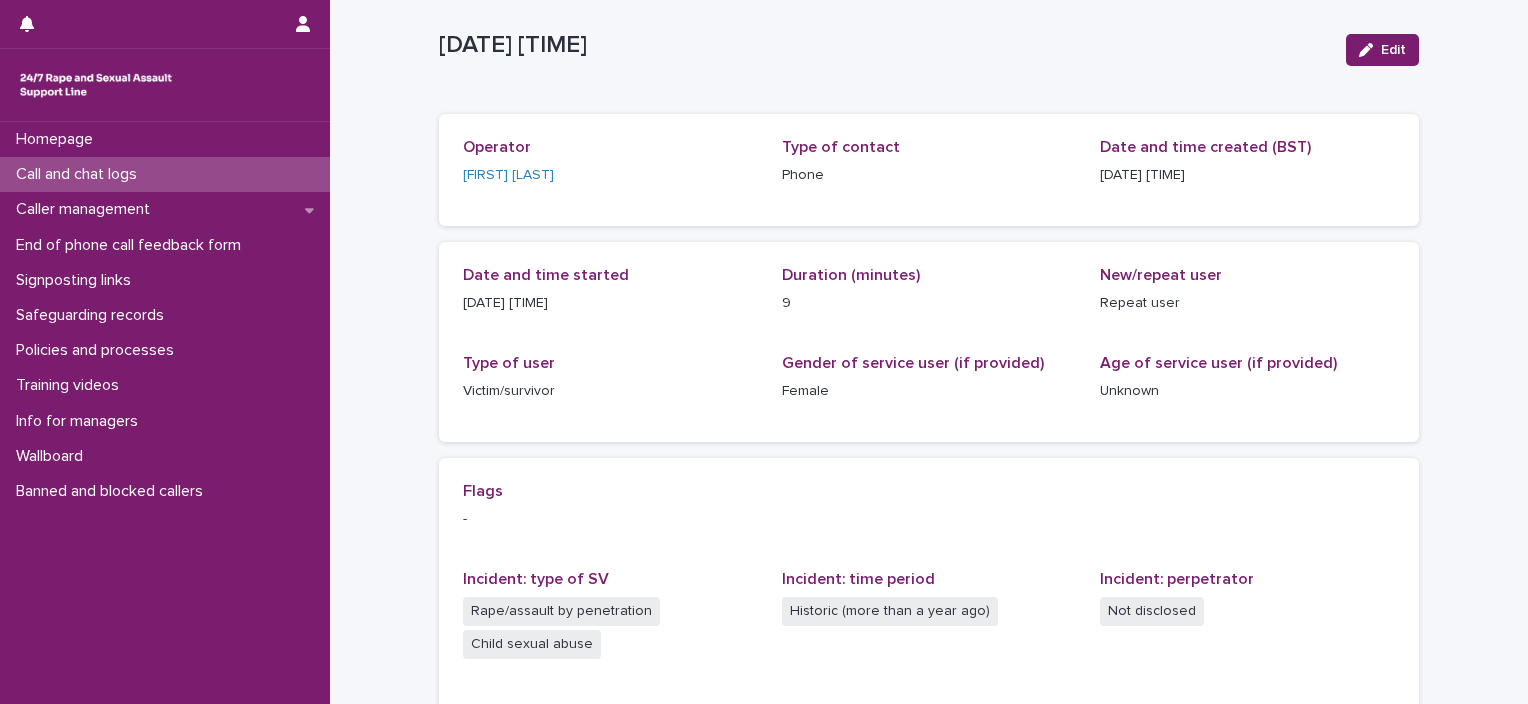 scroll, scrollTop: 0, scrollLeft: 0, axis: both 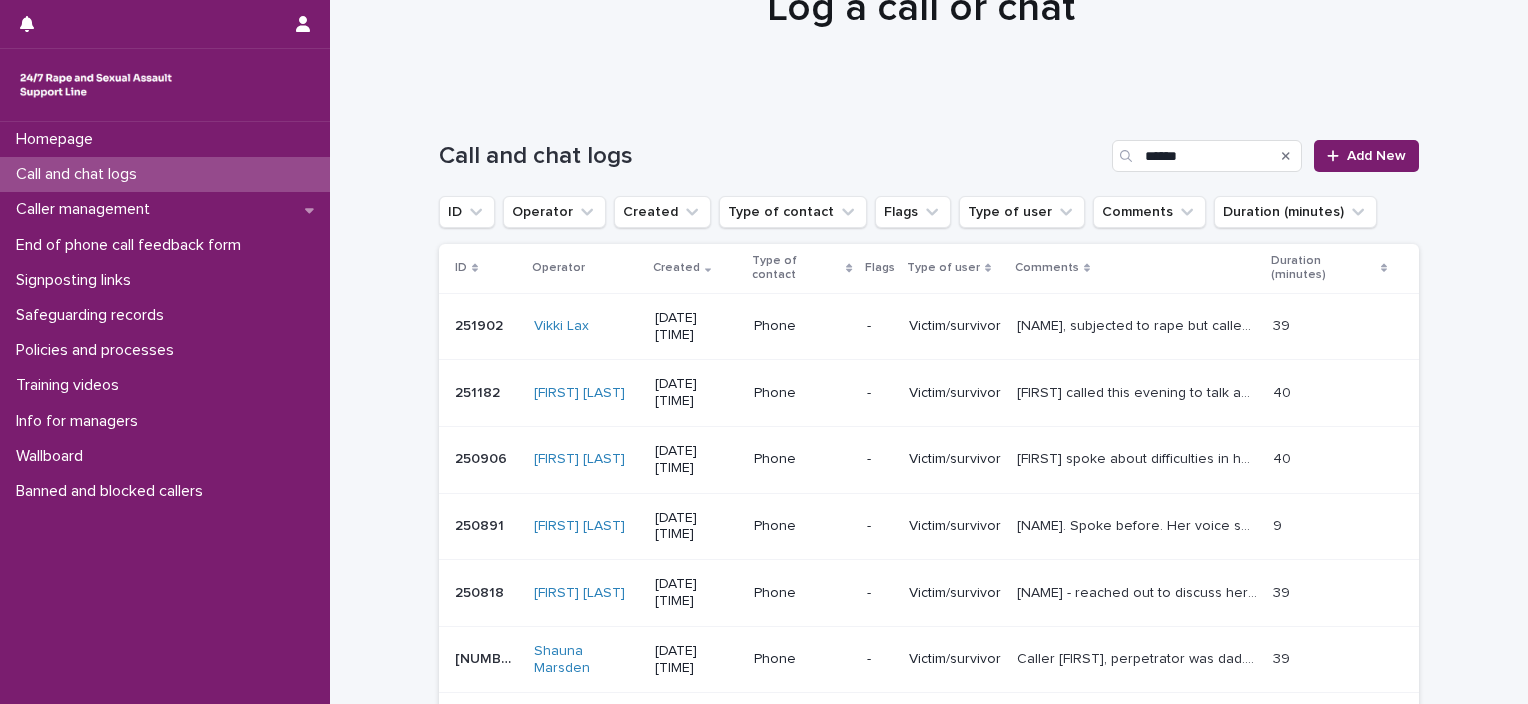 click on "Victim/survivor" at bounding box center (955, 593) 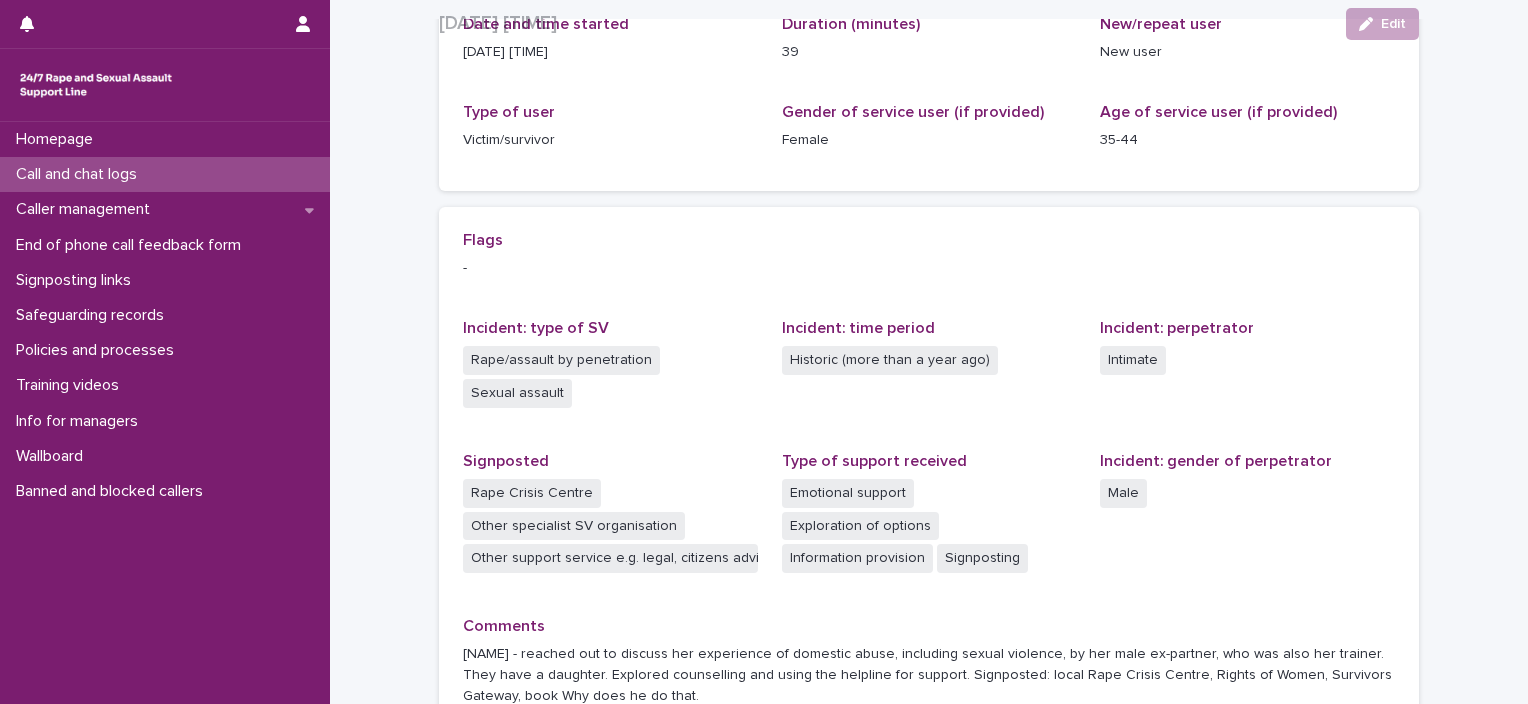 scroll, scrollTop: 400, scrollLeft: 0, axis: vertical 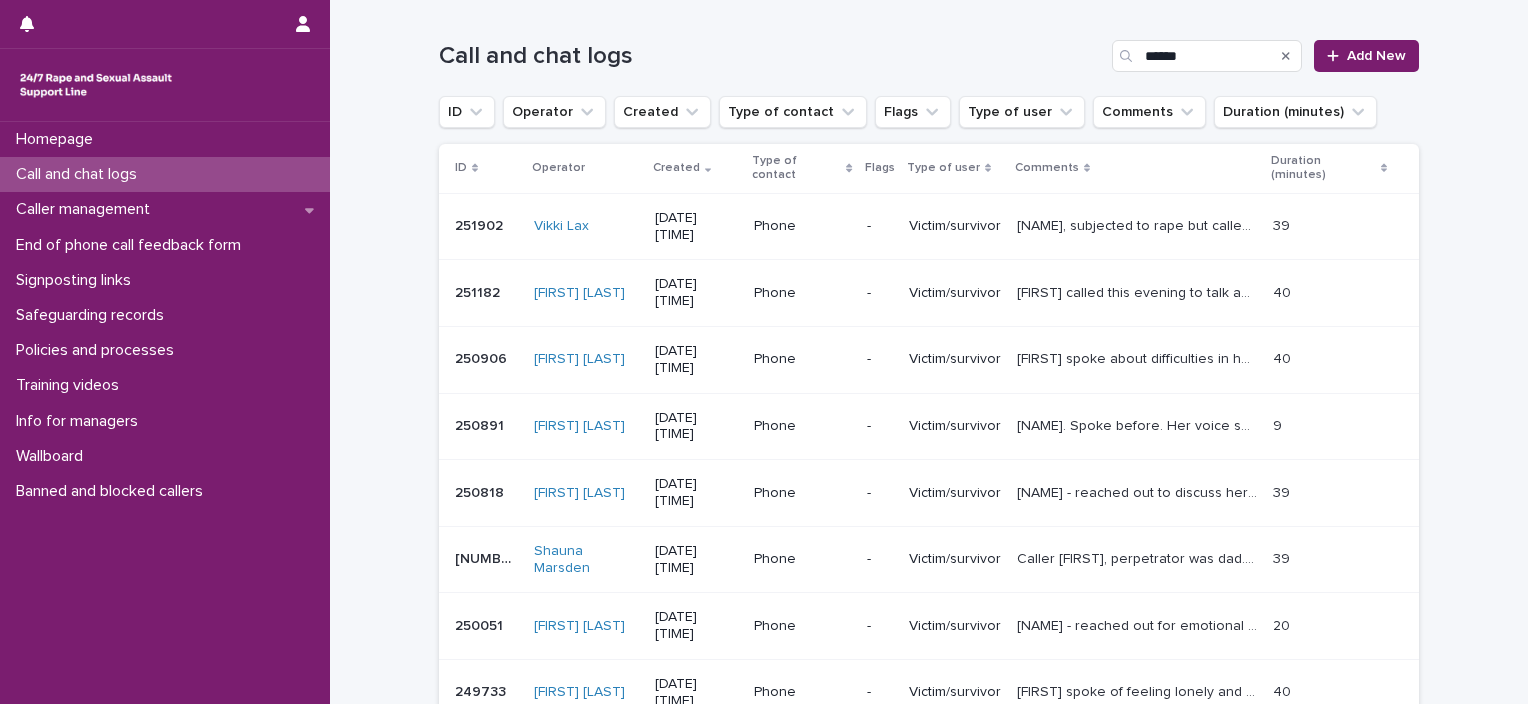 click on "[FIRST] spoke of feeling lonely and deflated. She shared details of the CSA she survived when she was a very young child; the examples she gave were from ages [AGE] and [AGE]. I commended her courage and the ways she has found to feel safe." at bounding box center [1139, 690] 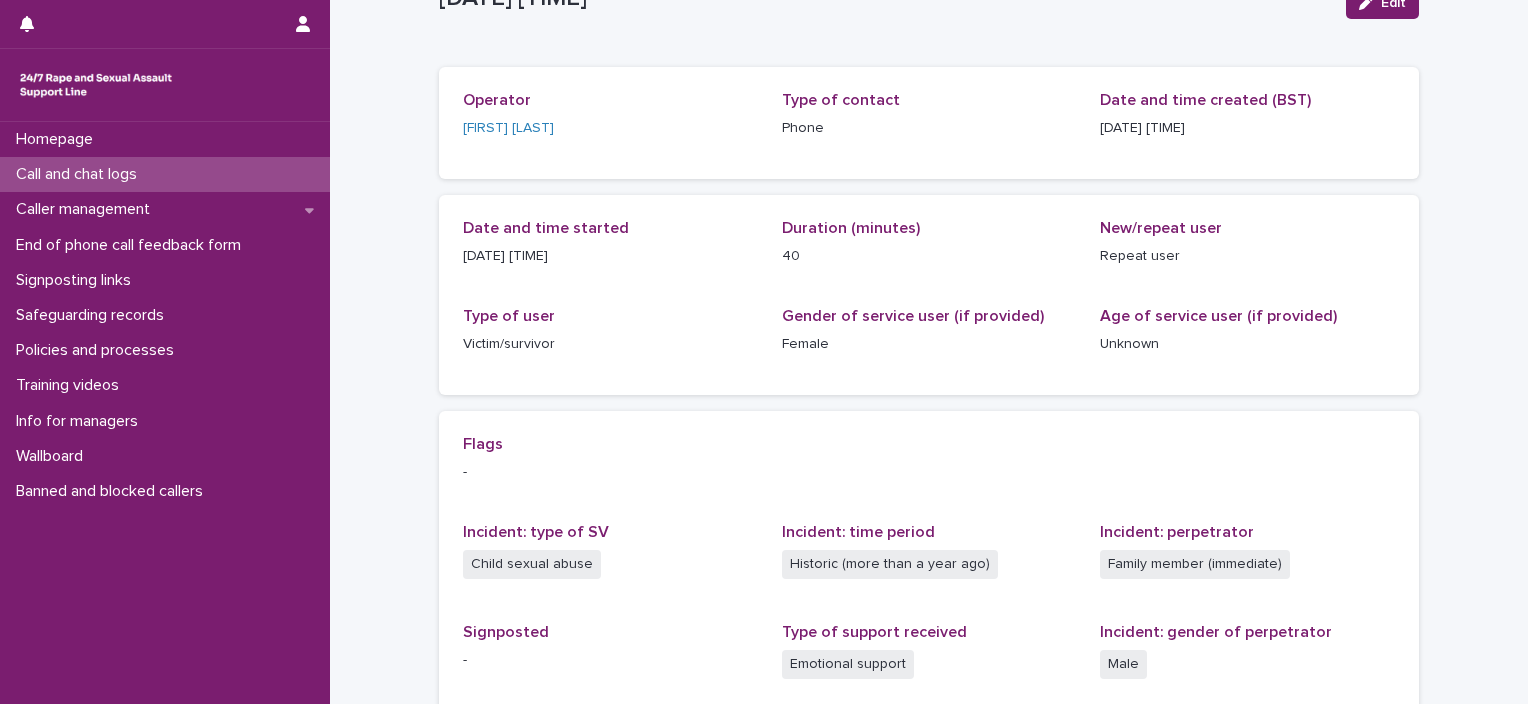 scroll, scrollTop: 0, scrollLeft: 0, axis: both 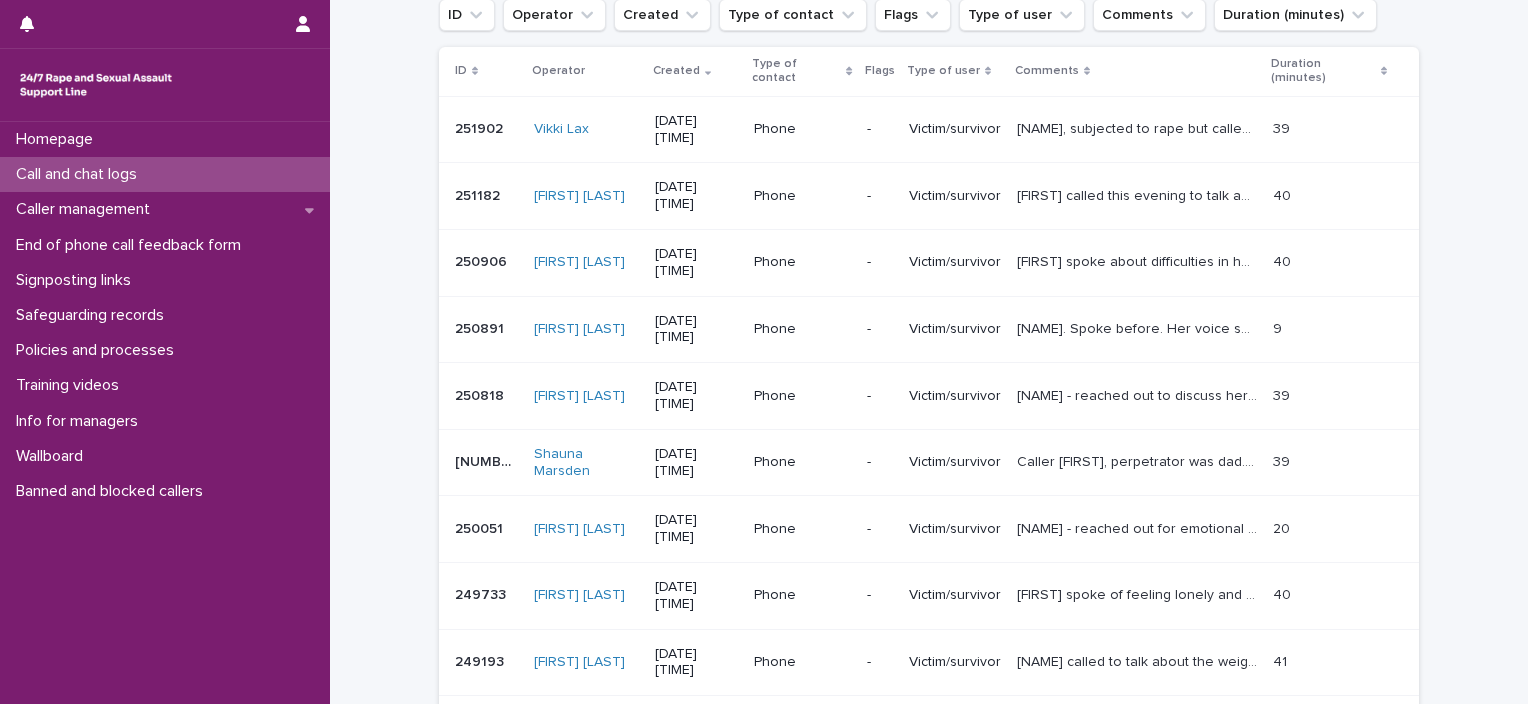 click on "-" at bounding box center [880, 662] 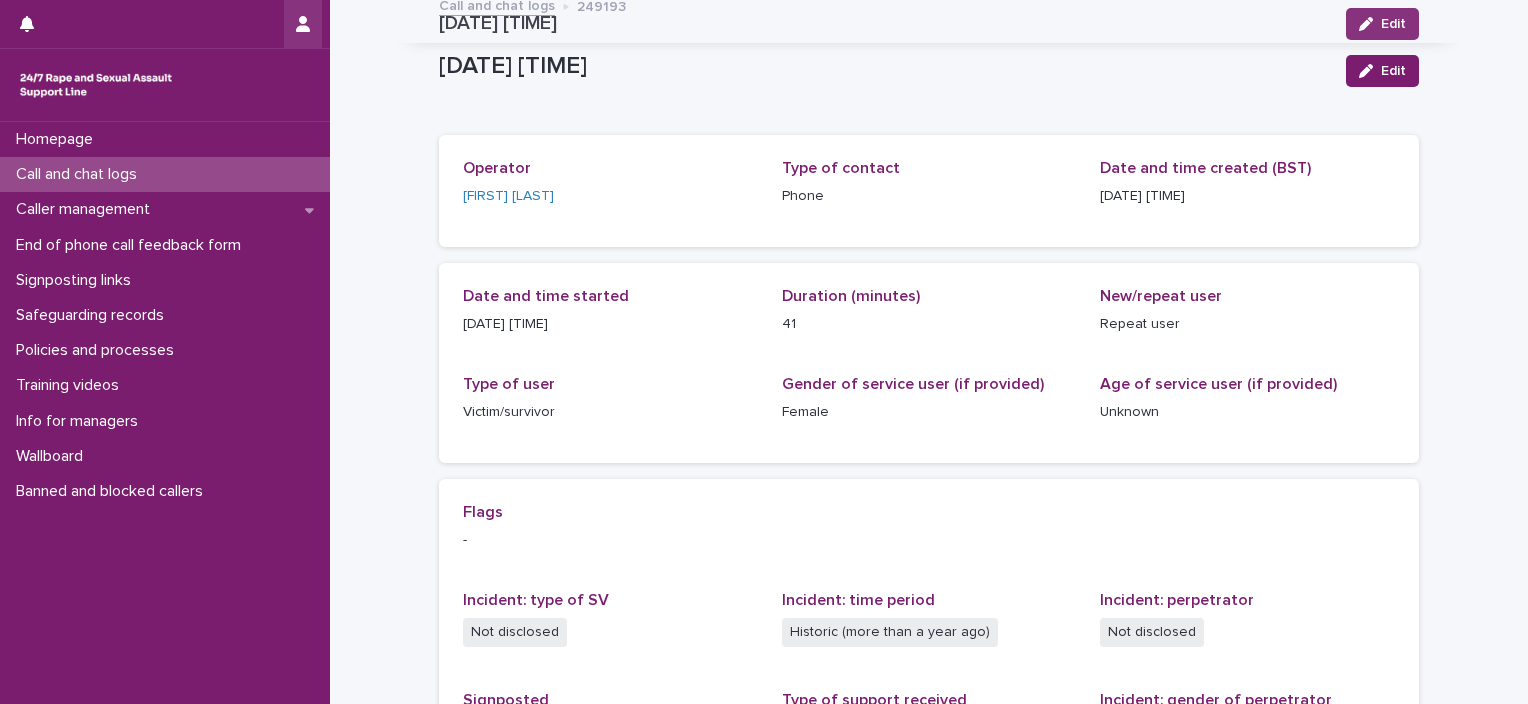 scroll, scrollTop: 0, scrollLeft: 0, axis: both 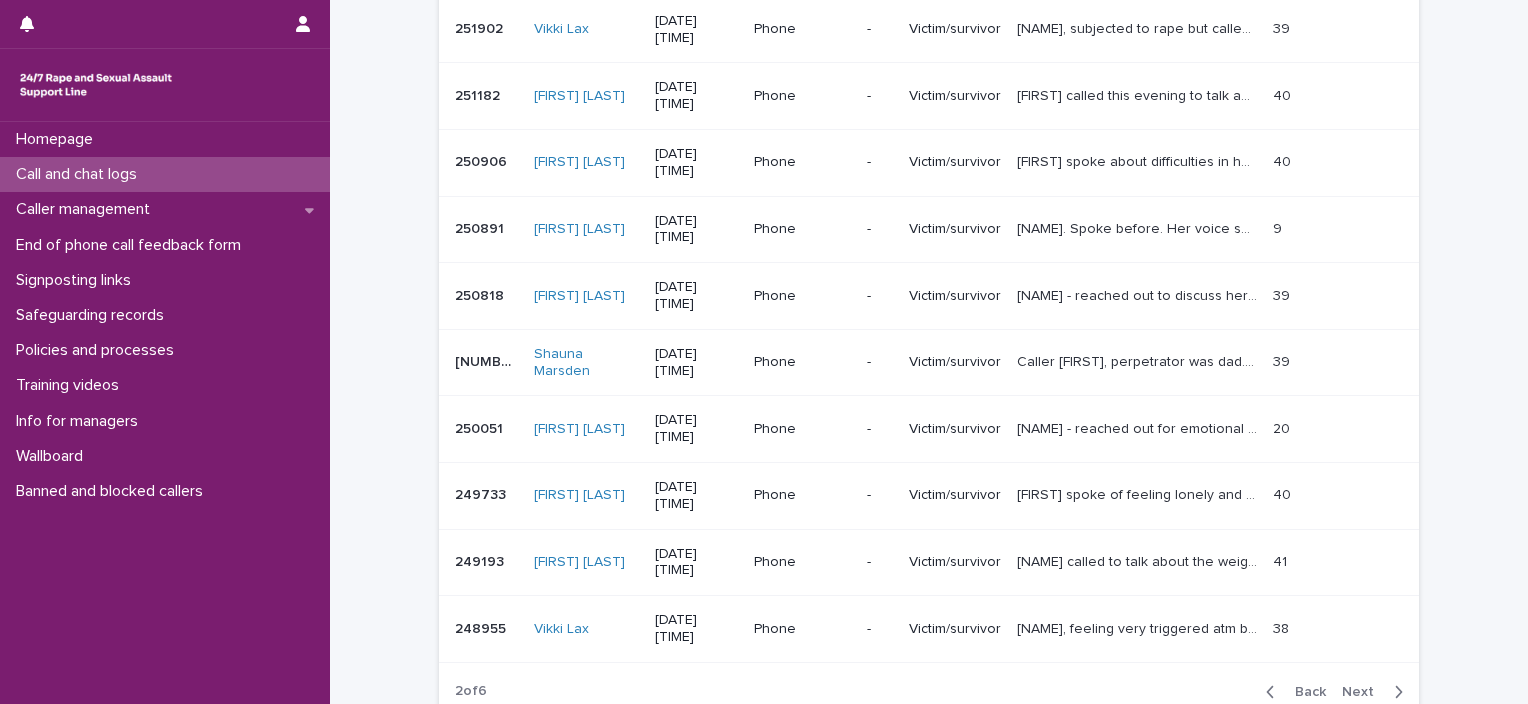 click on "-" at bounding box center (880, 629) 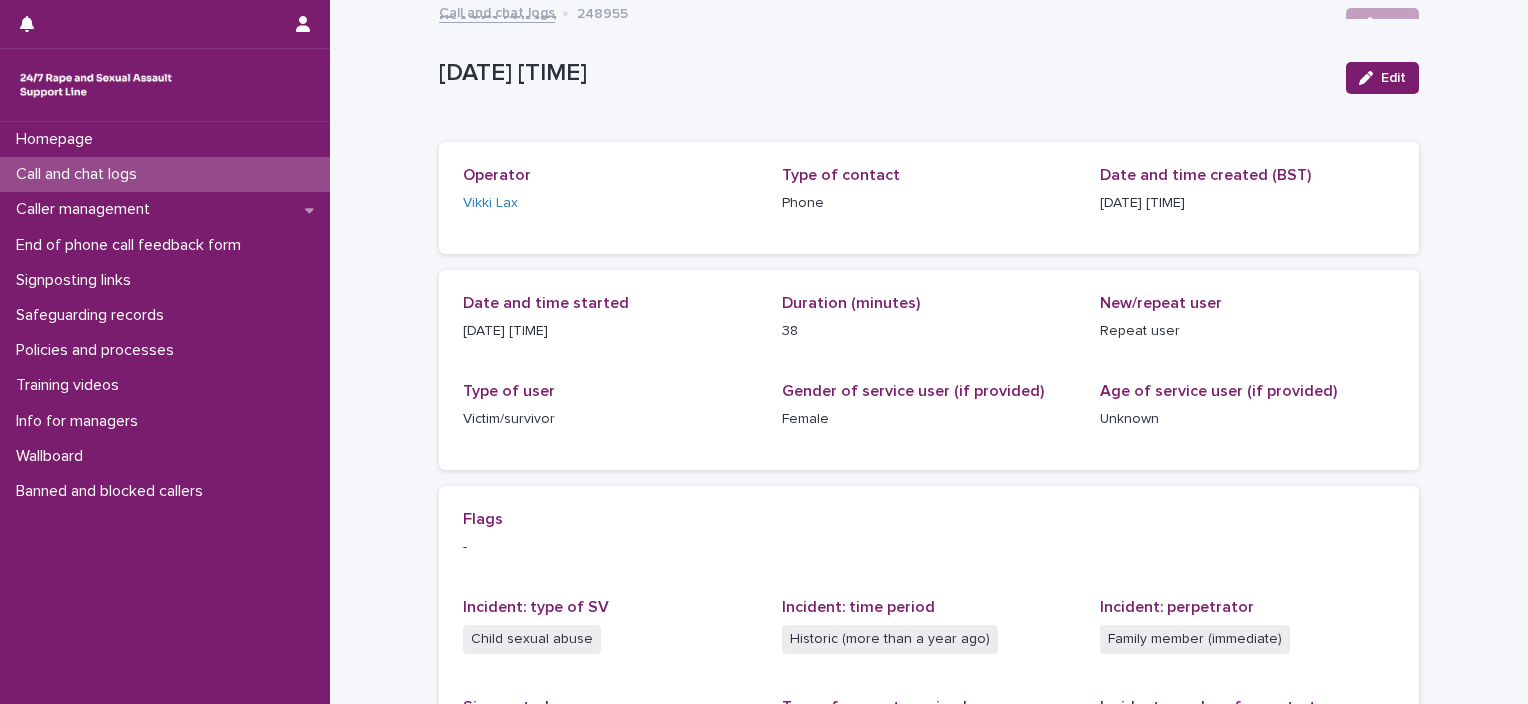 scroll, scrollTop: 0, scrollLeft: 0, axis: both 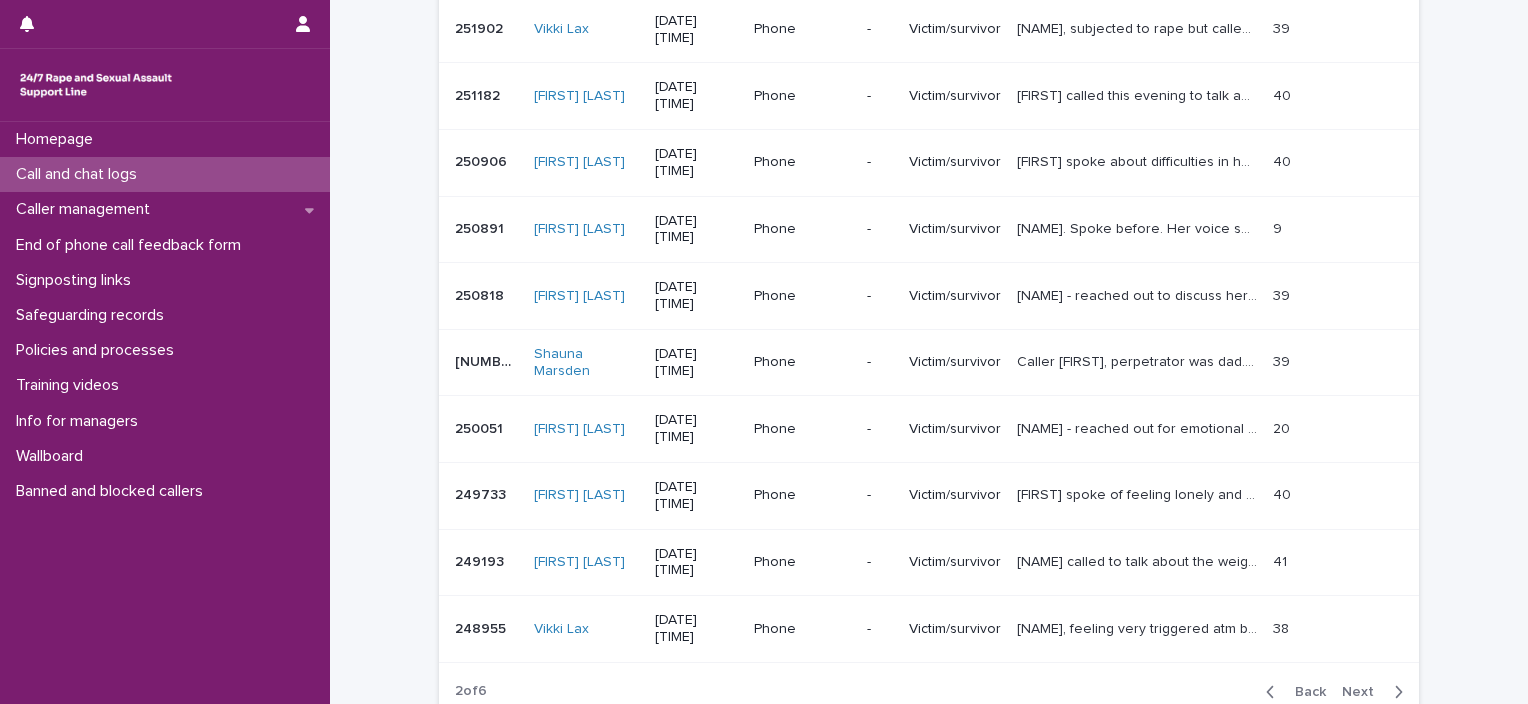 click on "Next" at bounding box center (1364, 692) 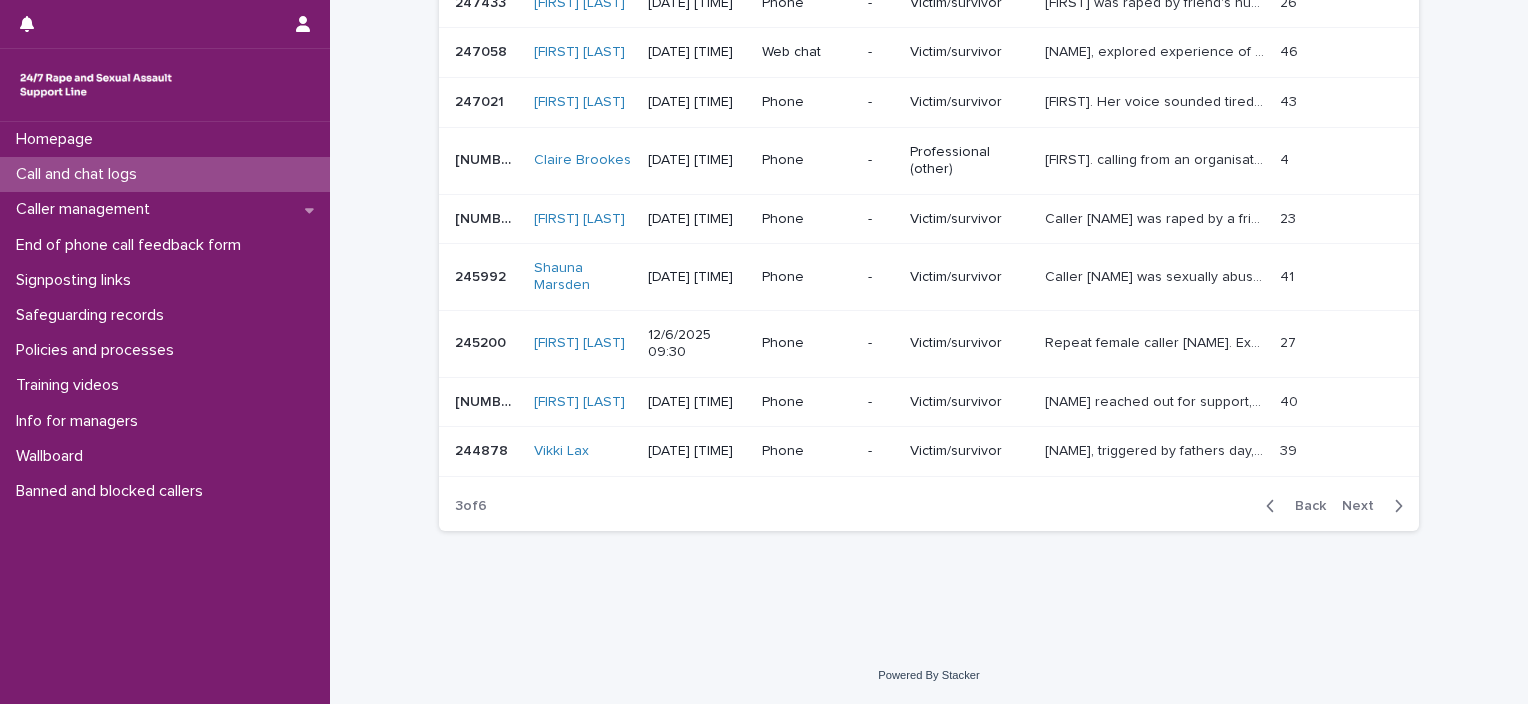 scroll, scrollTop: 172, scrollLeft: 0, axis: vertical 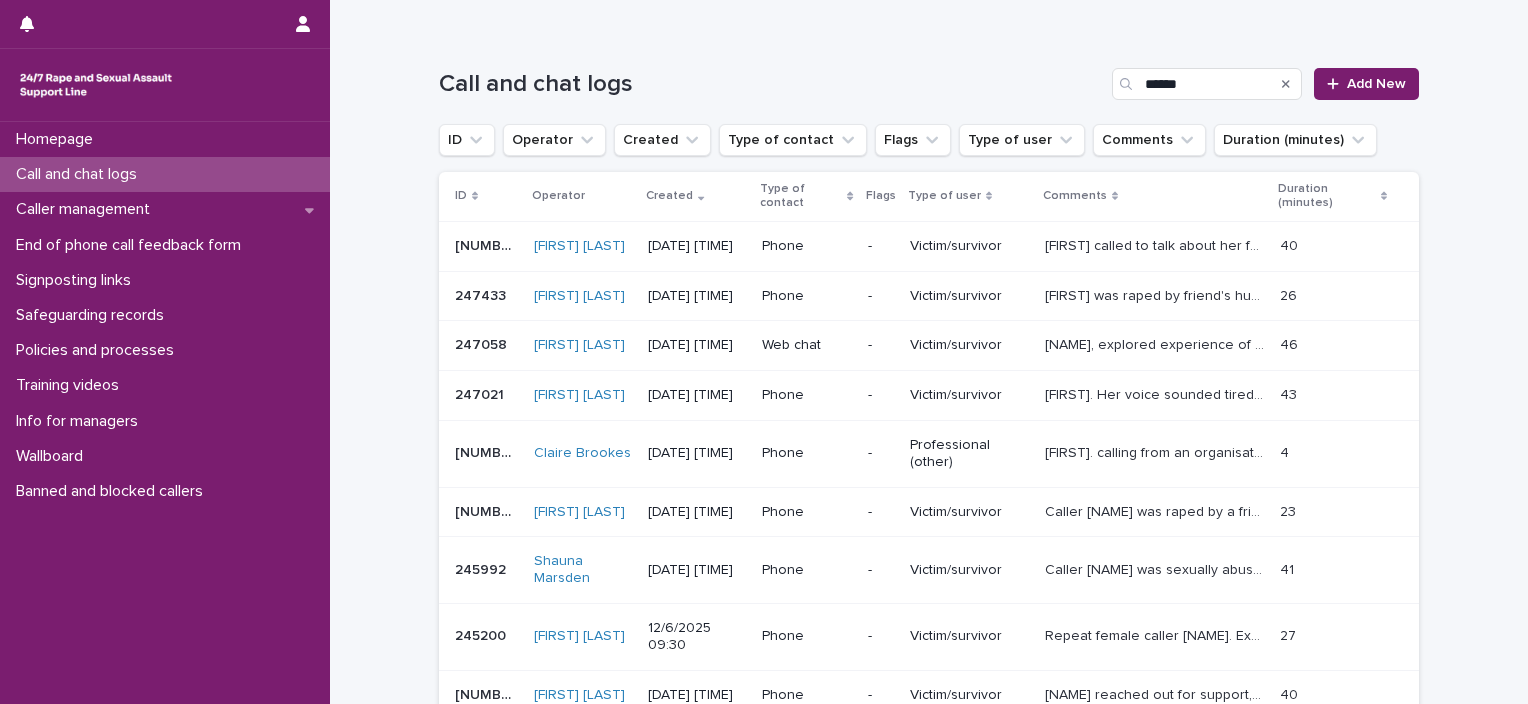 click on "[NAME] called to talk about her feelings about feeling watched when using the bathroom.  She disclosed that had happened to her as a child and had involved her having to undertake specific actions.  We explored her feelings and whether she may consider counselling again in the future. [NAME] called to talk about her feelings about feeling watched when using the bathroom.  She disclosed that had happened to her as a child and had involved her having to undertake specific actions.  We explored her feelings and whether she may consider counselling again in the future." at bounding box center (1154, 246) 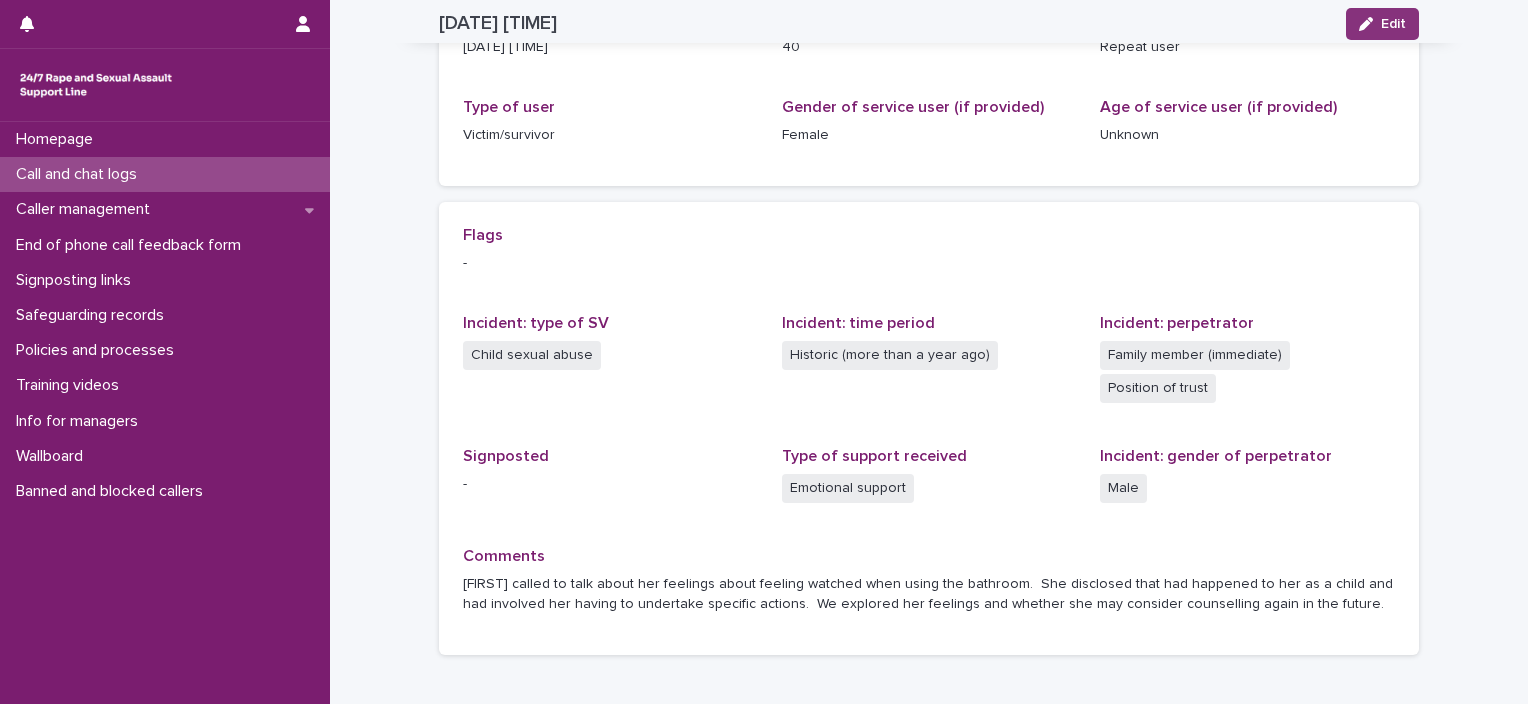 scroll, scrollTop: 300, scrollLeft: 0, axis: vertical 